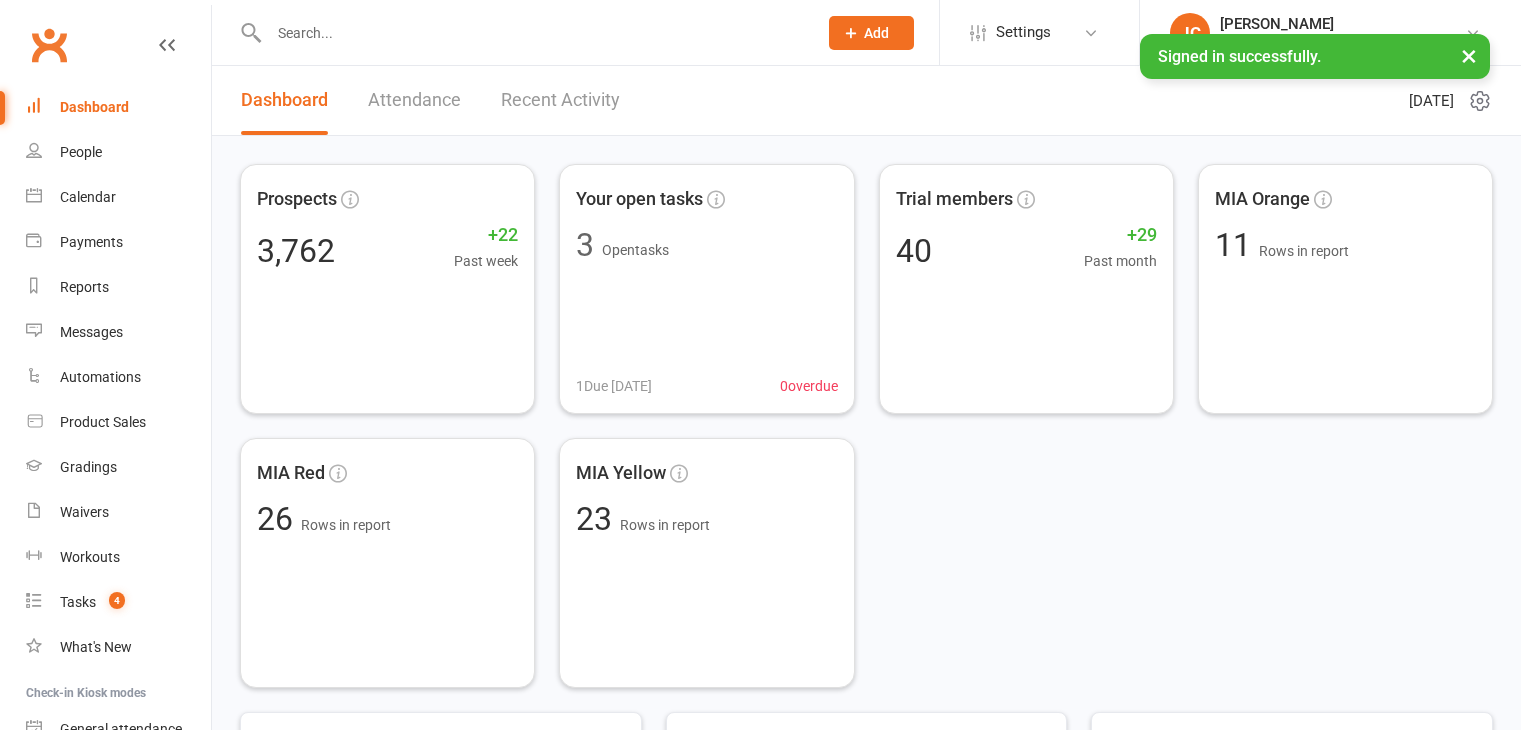 scroll, scrollTop: 0, scrollLeft: 0, axis: both 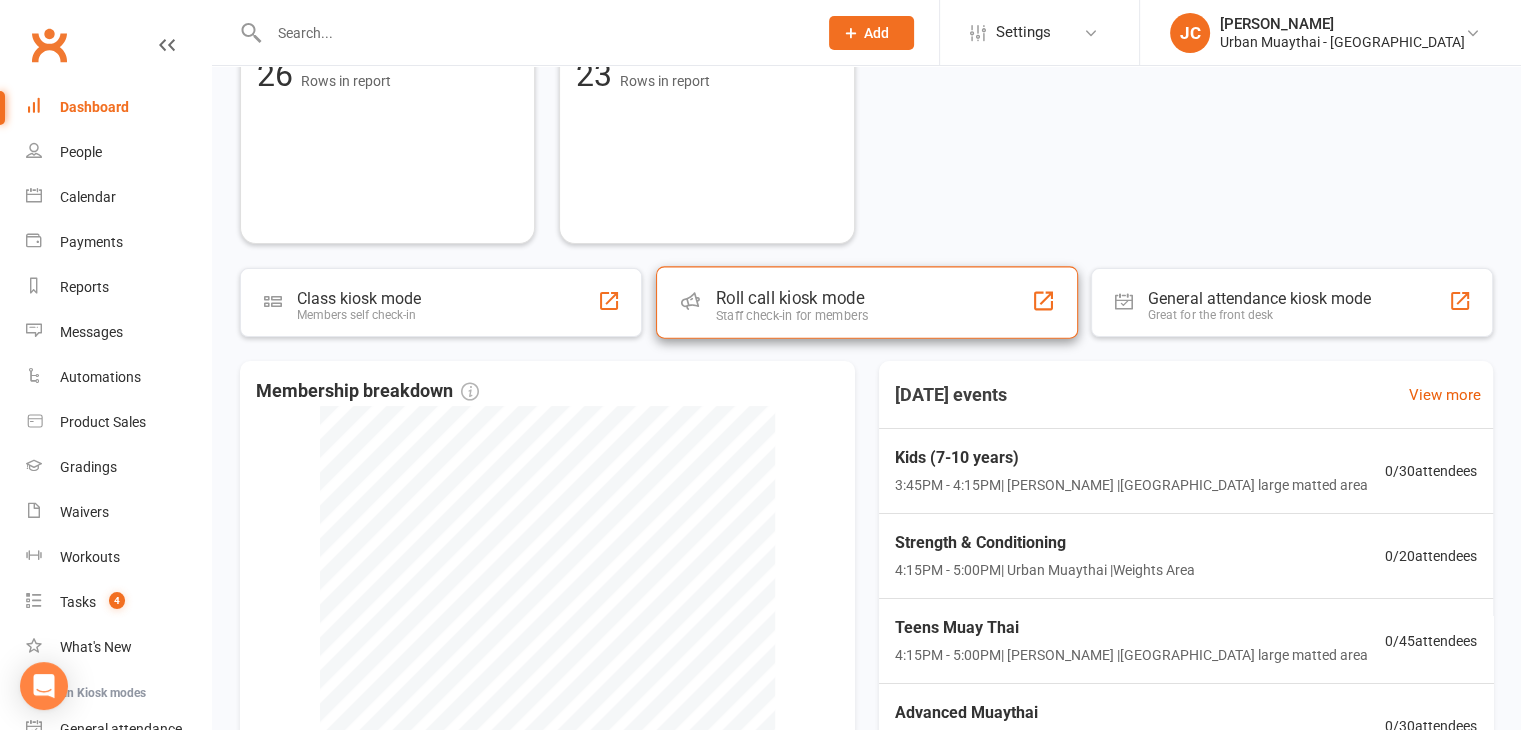 click on "Roll call kiosk mode Staff check-in for members" at bounding box center [867, 302] 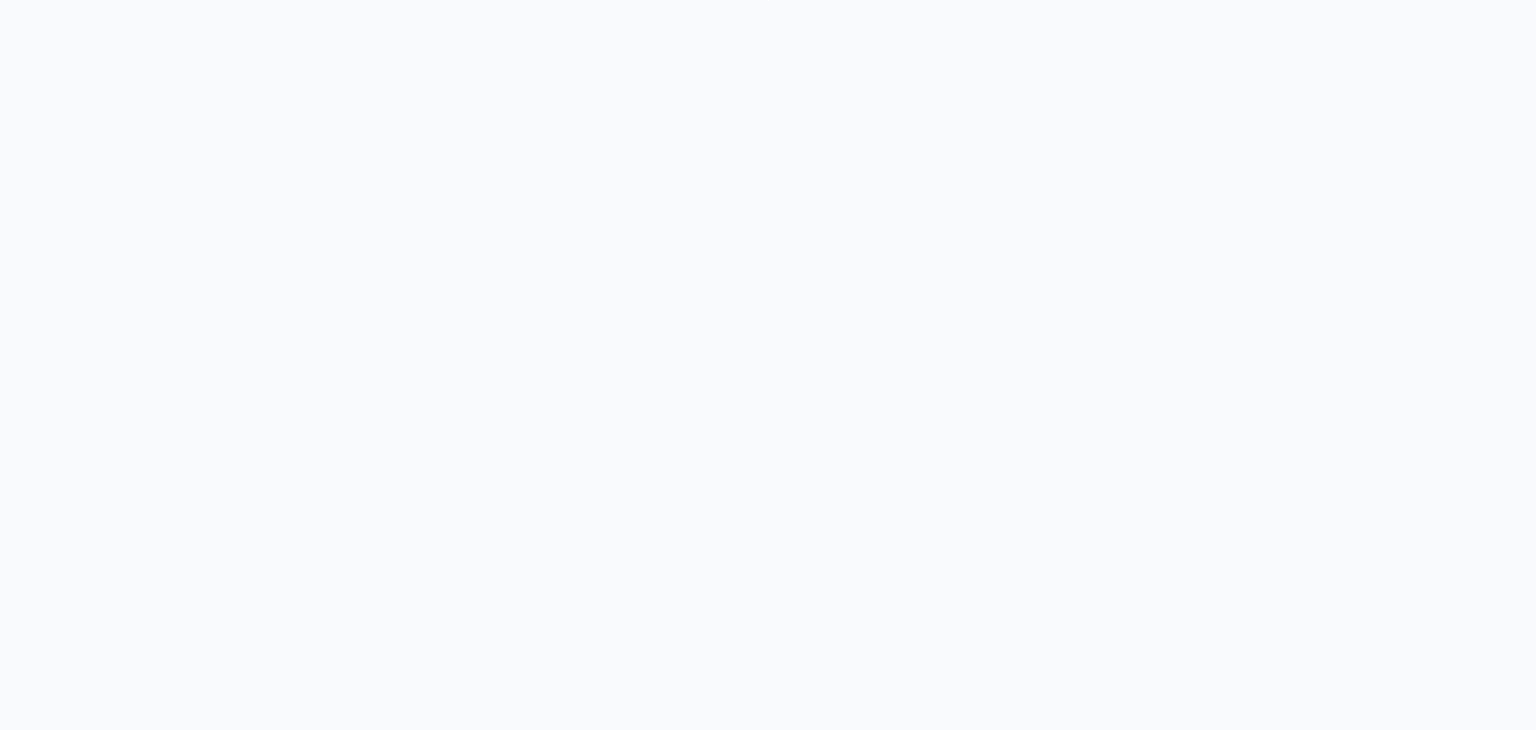 scroll, scrollTop: 0, scrollLeft: 0, axis: both 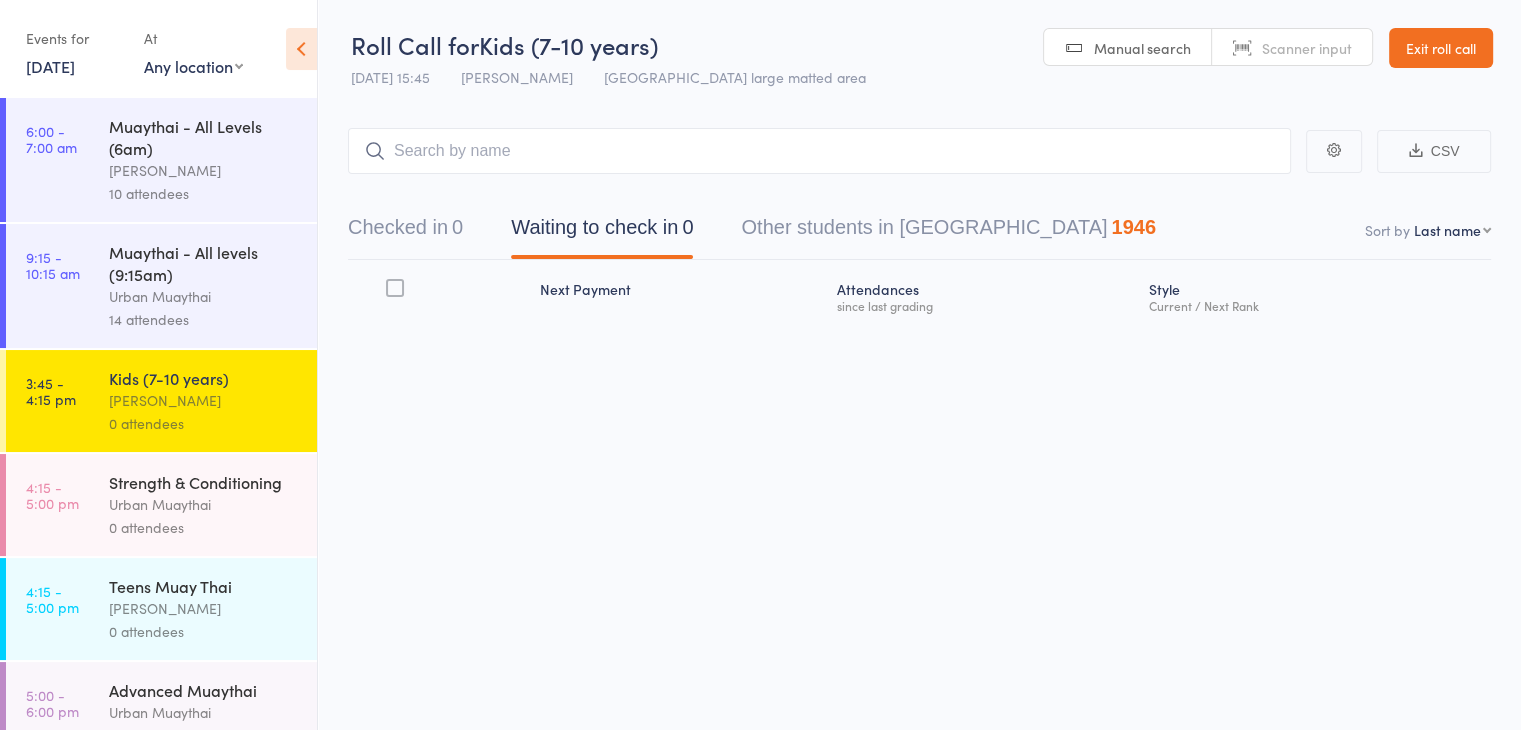 click on "Urban Muaythai" at bounding box center (204, 504) 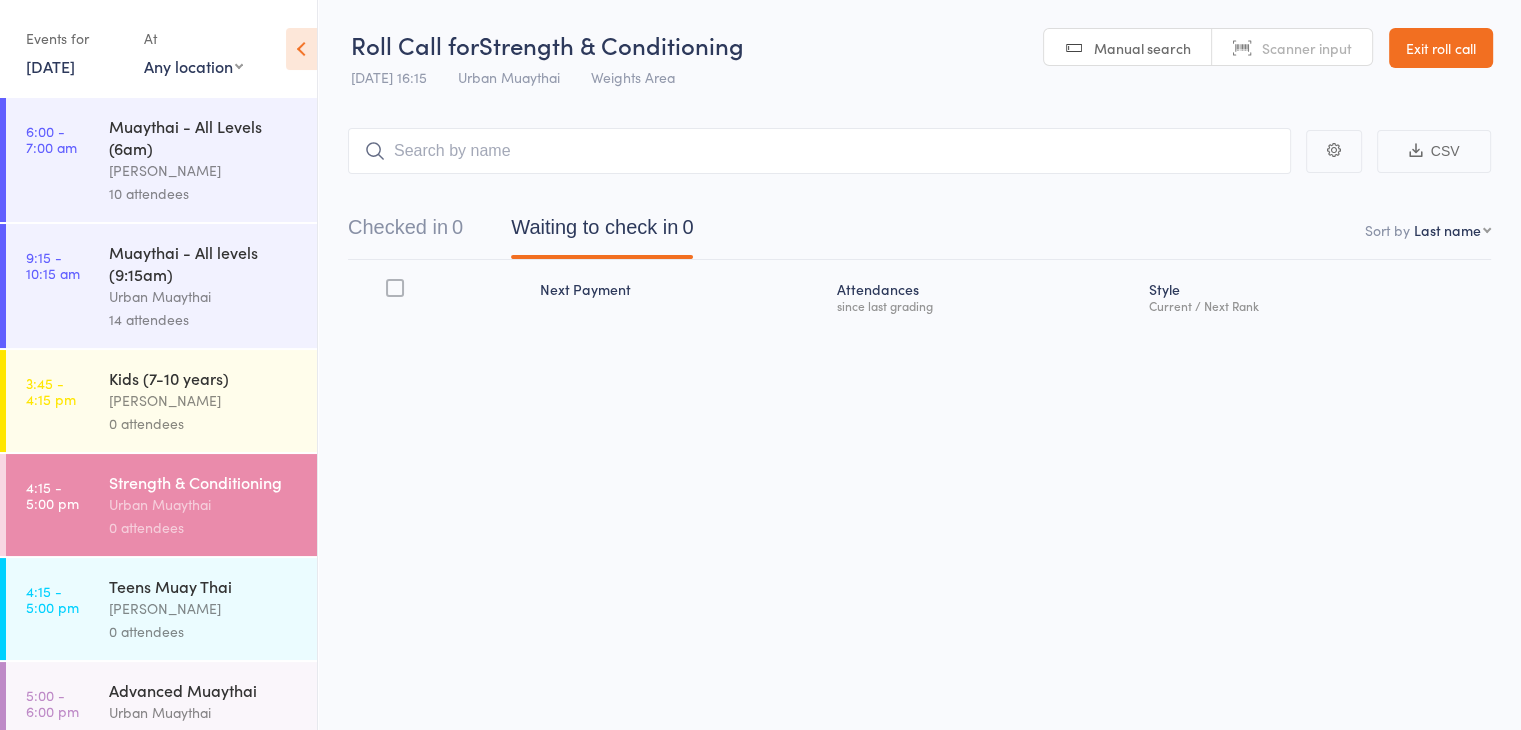 click on "Next Payment Atten­dances since last grading Style Current / Next Rank" at bounding box center [919, 335] 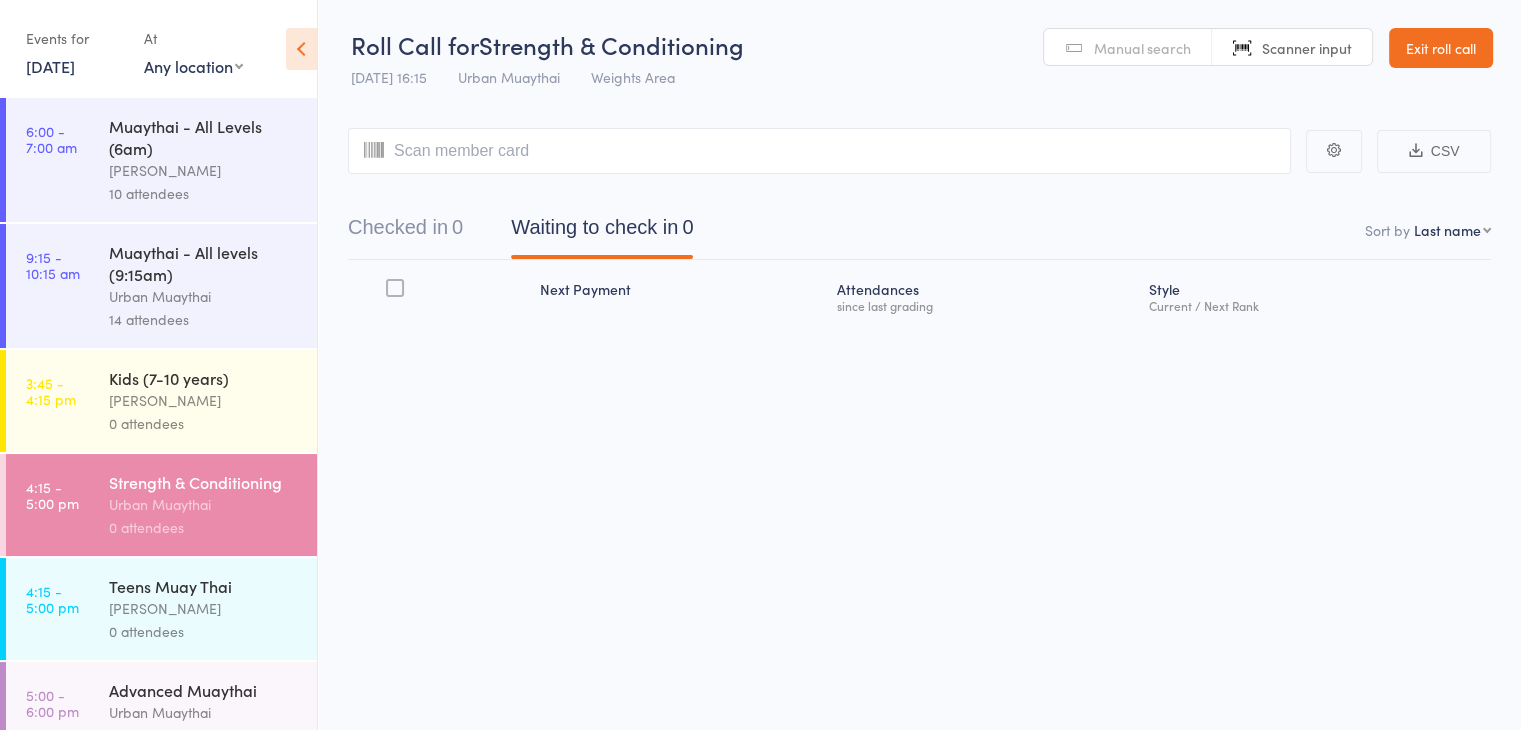 click on "First name Last name Birthday today? Behind on payments? Check in time Next payment date Next payment amount Membership name Membership expires Ready to grade Style and Rank Style attendance count All attendance count Last Promoted" at bounding box center (1452, 230) 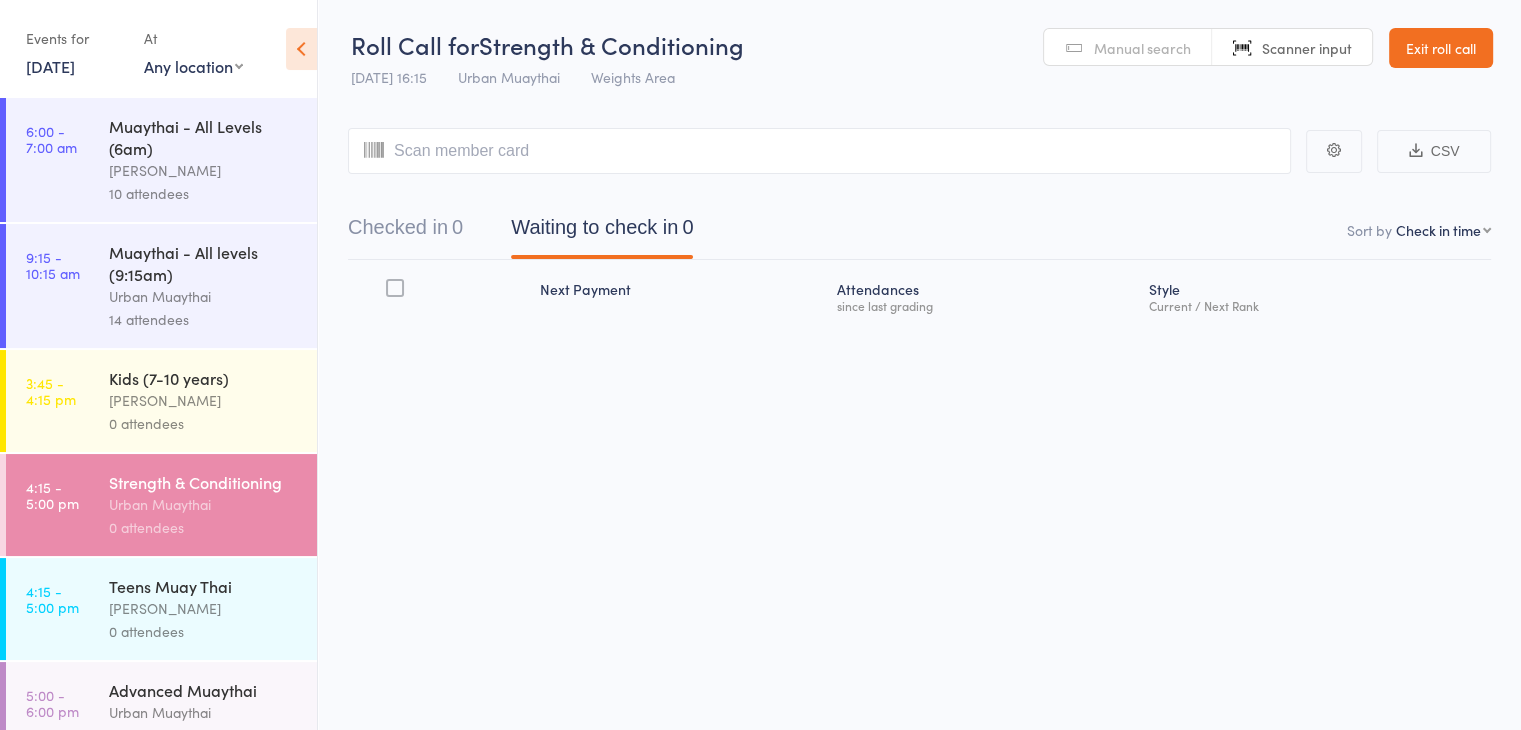 click on "Checked in  0" at bounding box center [405, 232] 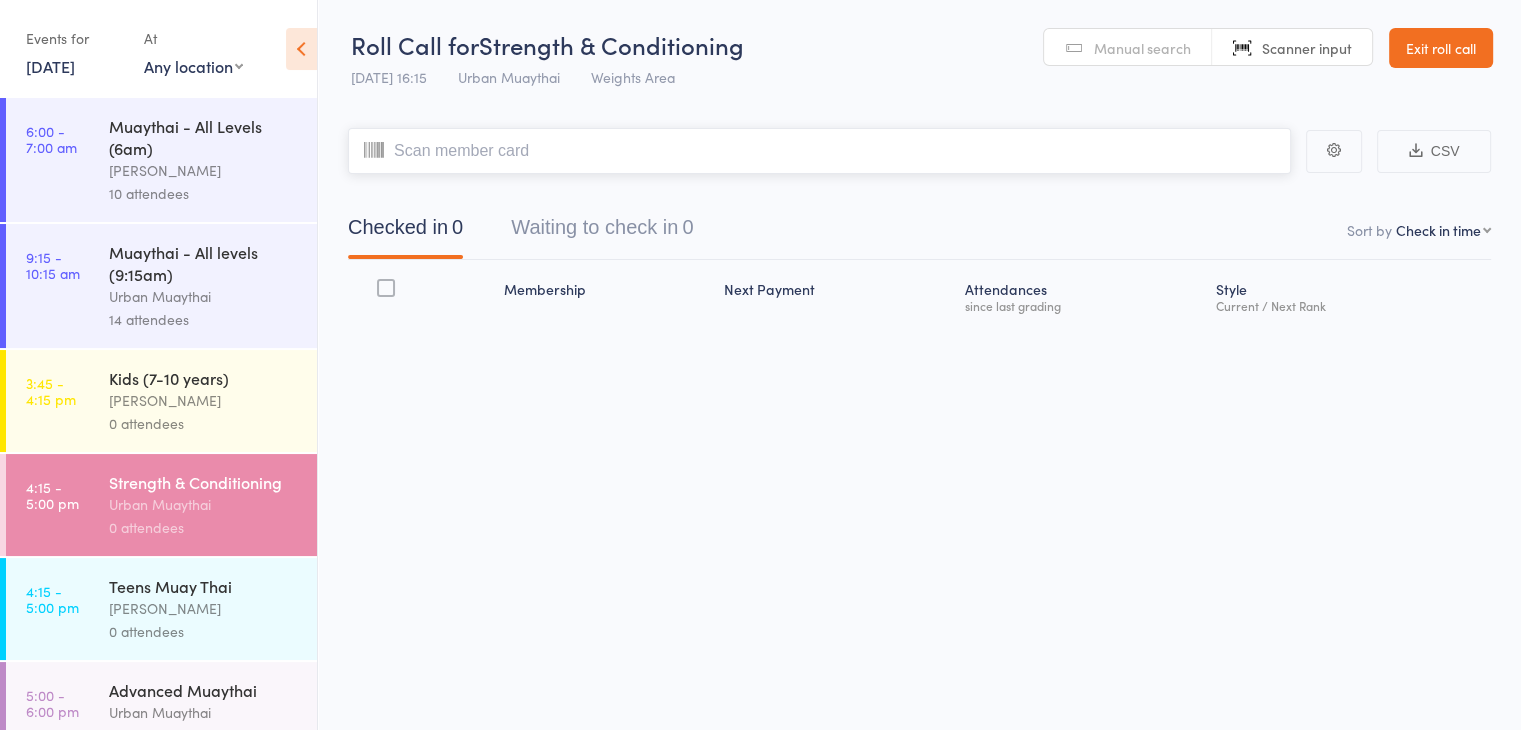 click at bounding box center (819, 151) 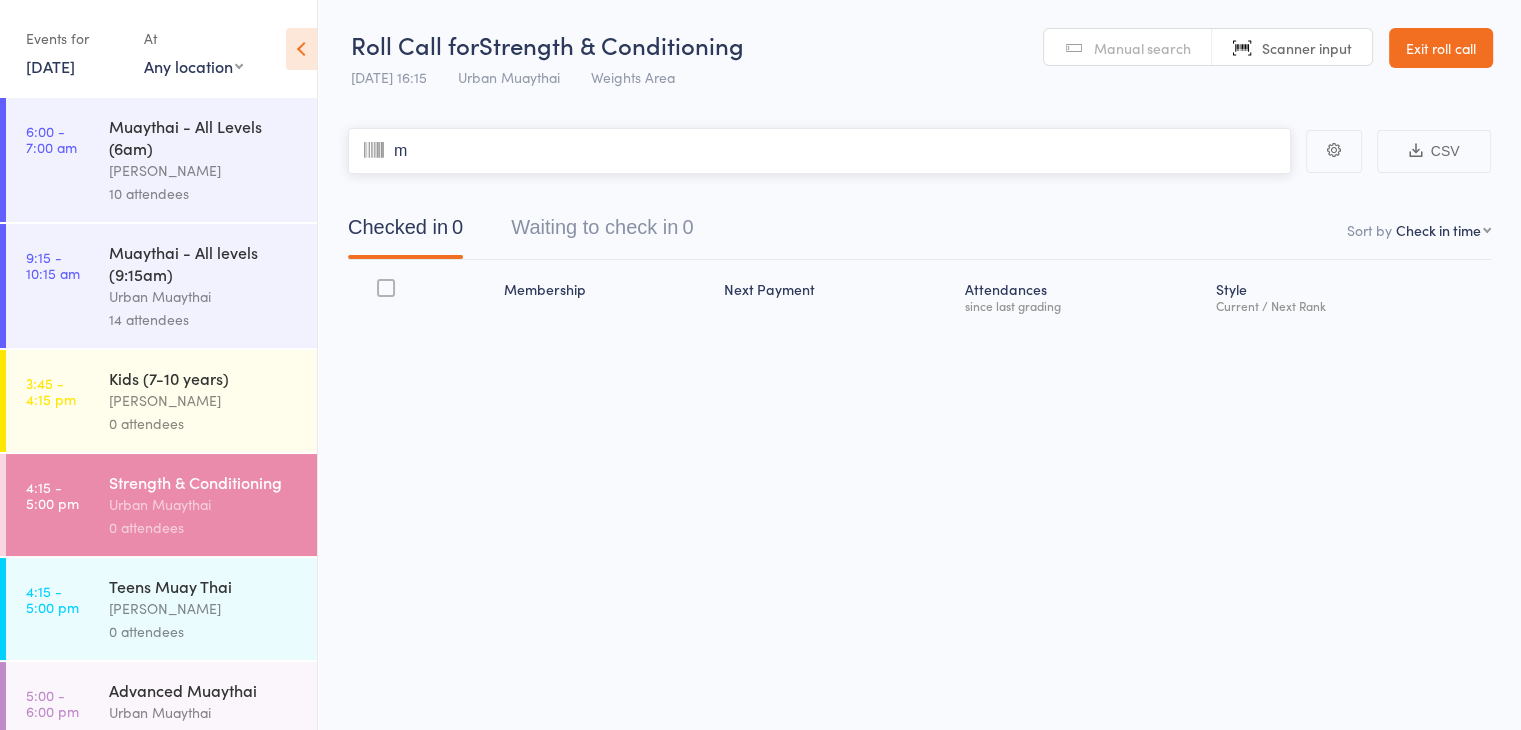 type on "m" 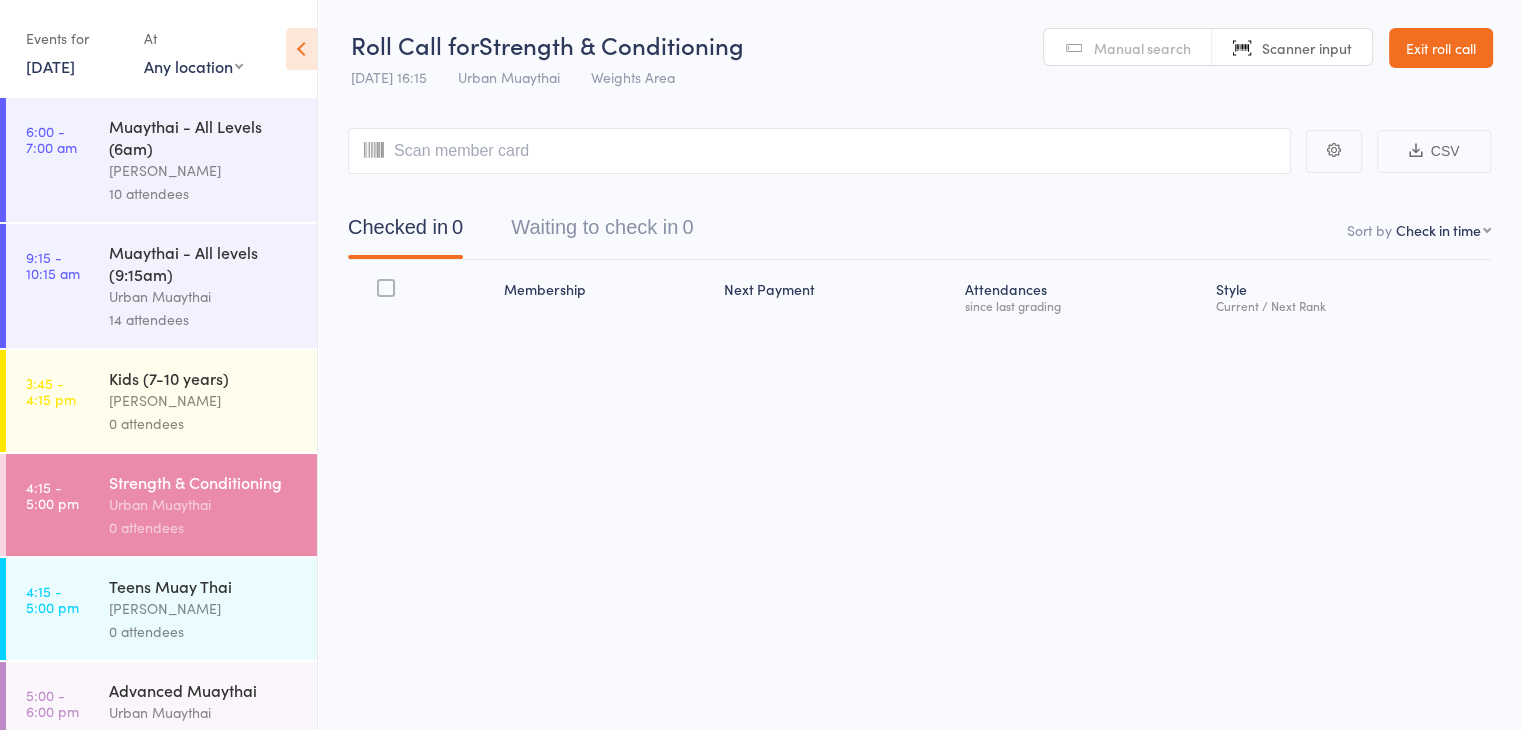 click on "Checked in  0 Waiting to check in  0" at bounding box center (919, 217) 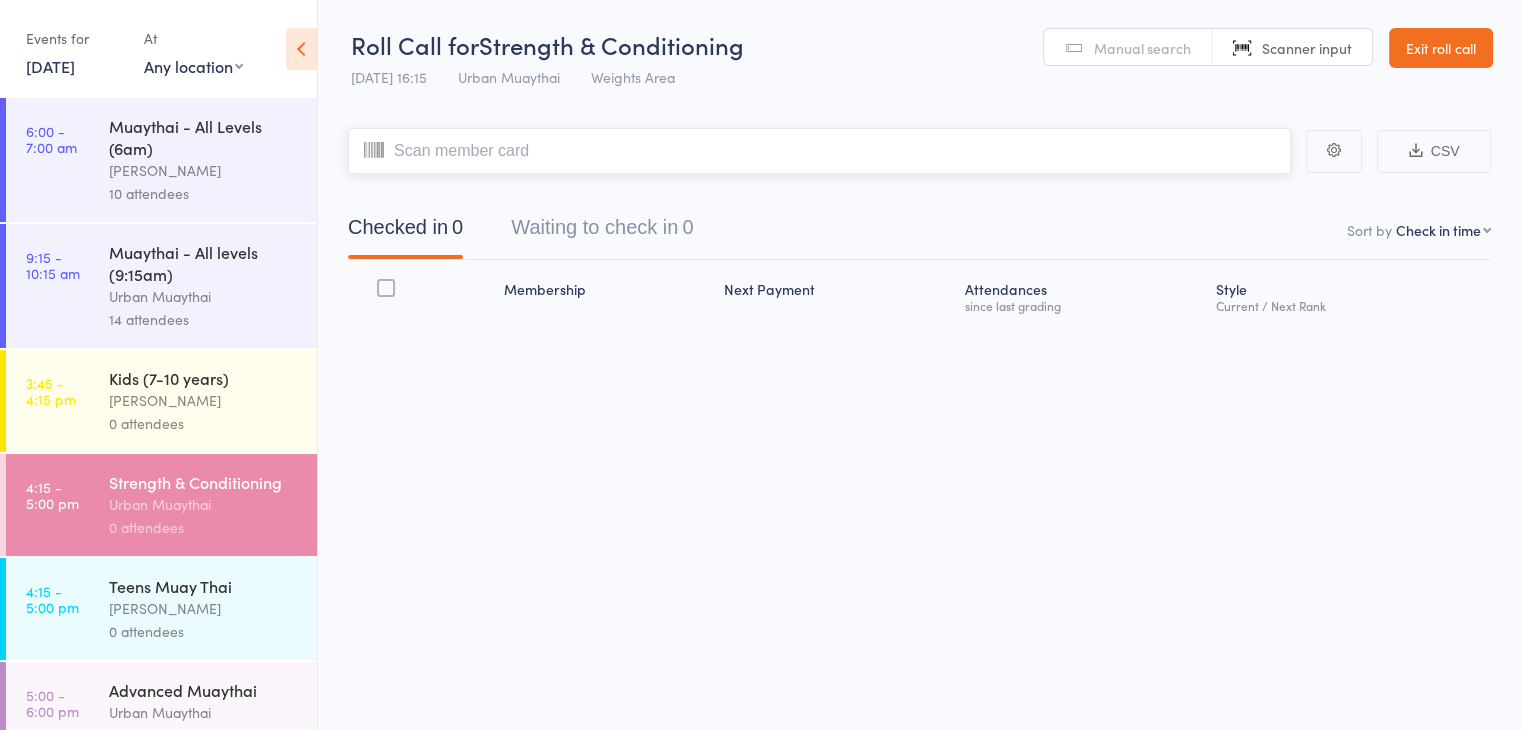 click at bounding box center (819, 151) 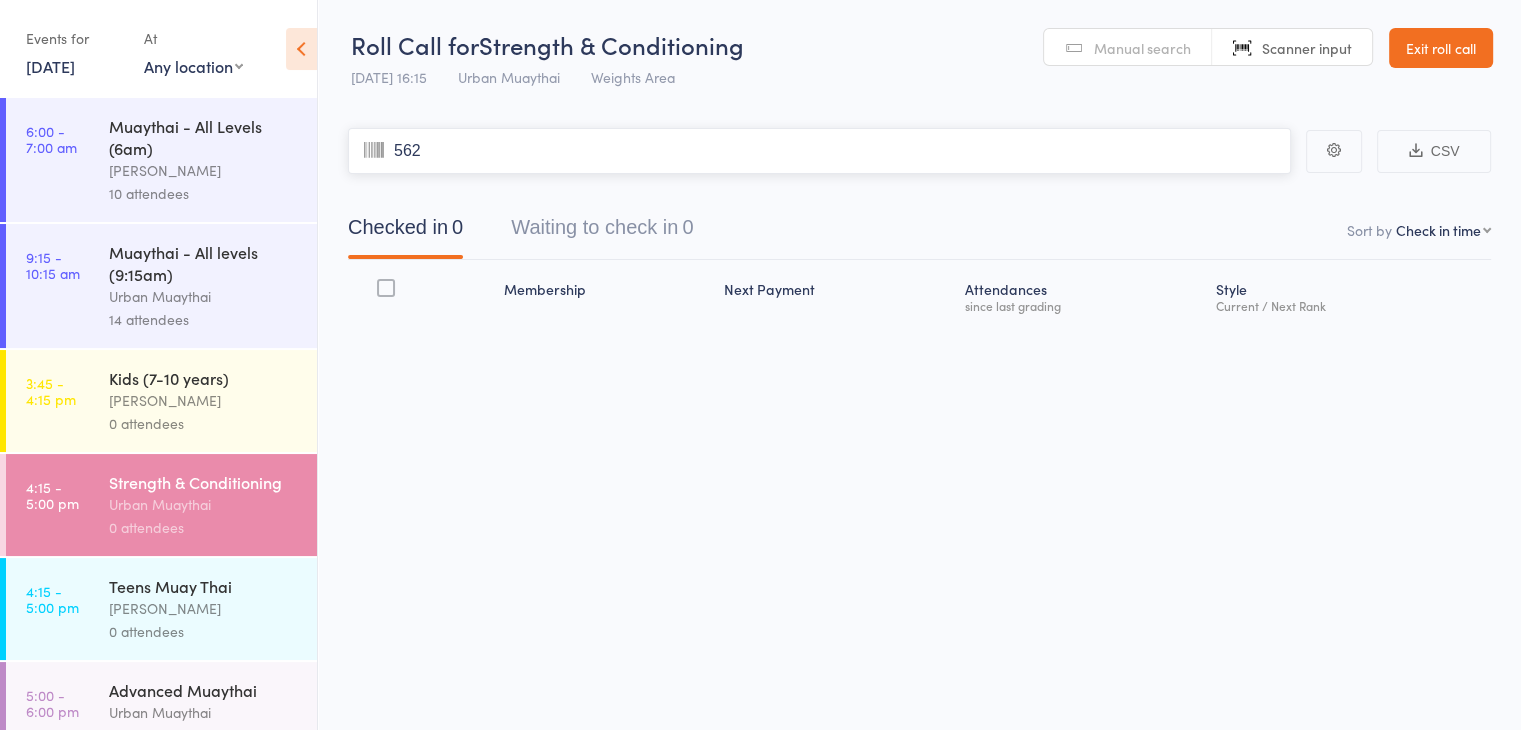 type on "5628" 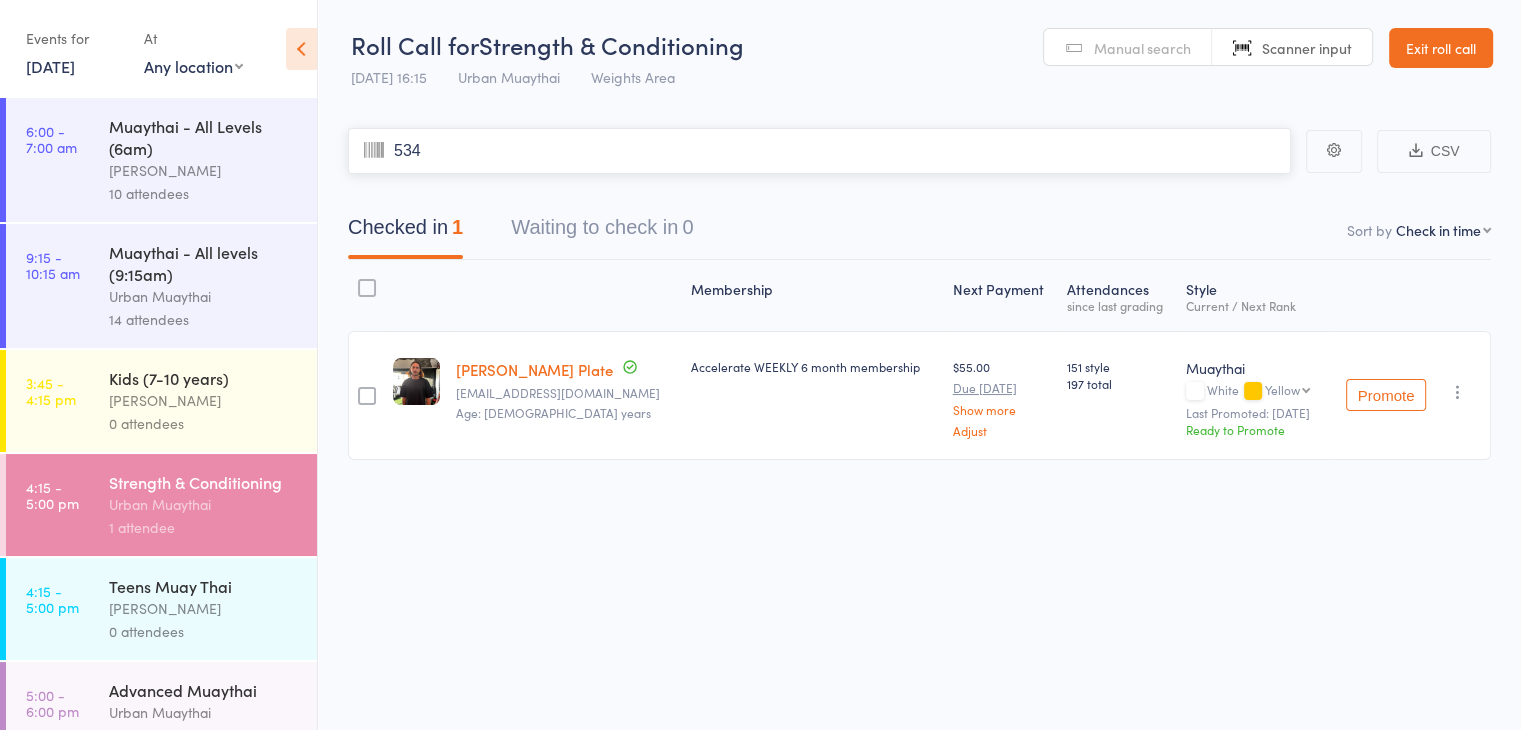 type on "5346" 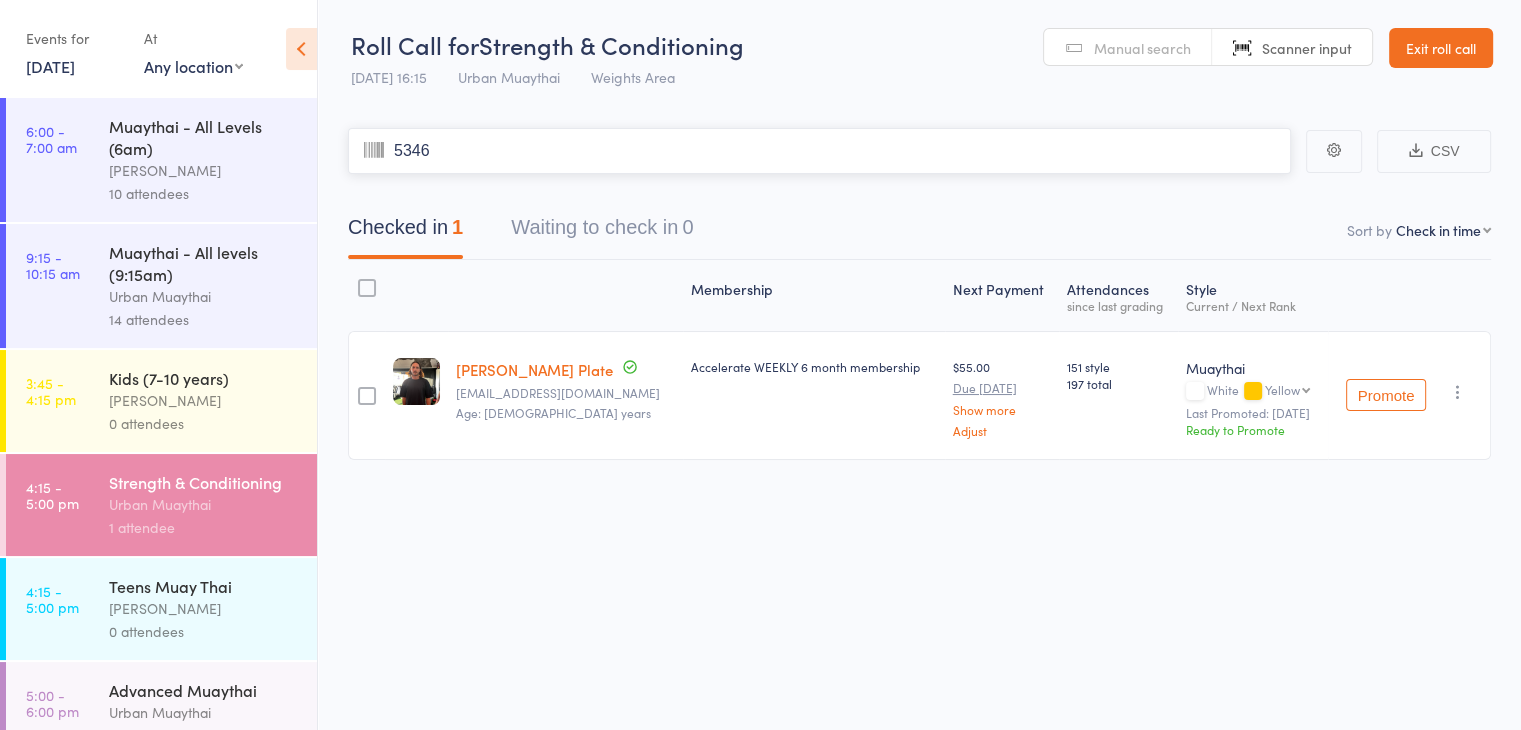 type 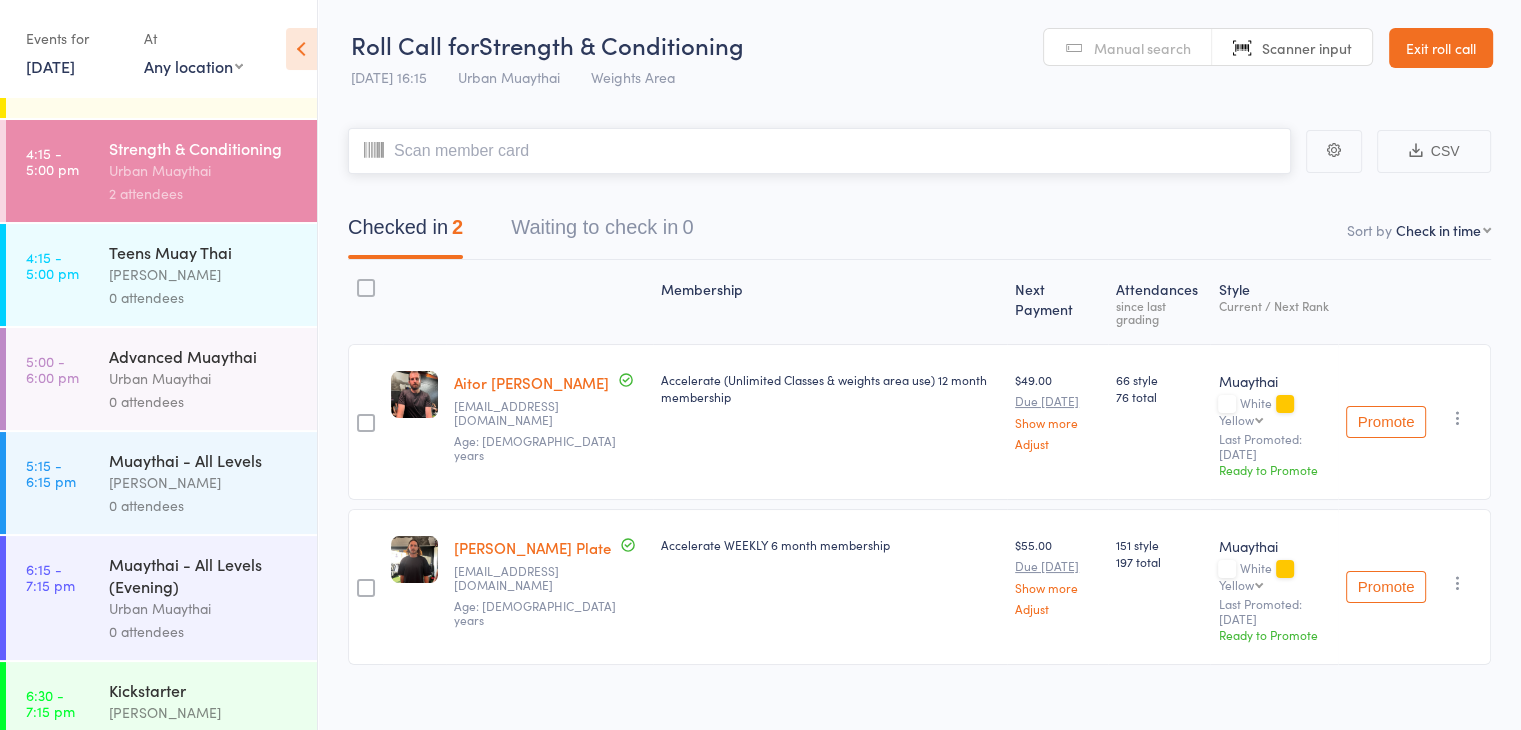 scroll, scrollTop: 335, scrollLeft: 0, axis: vertical 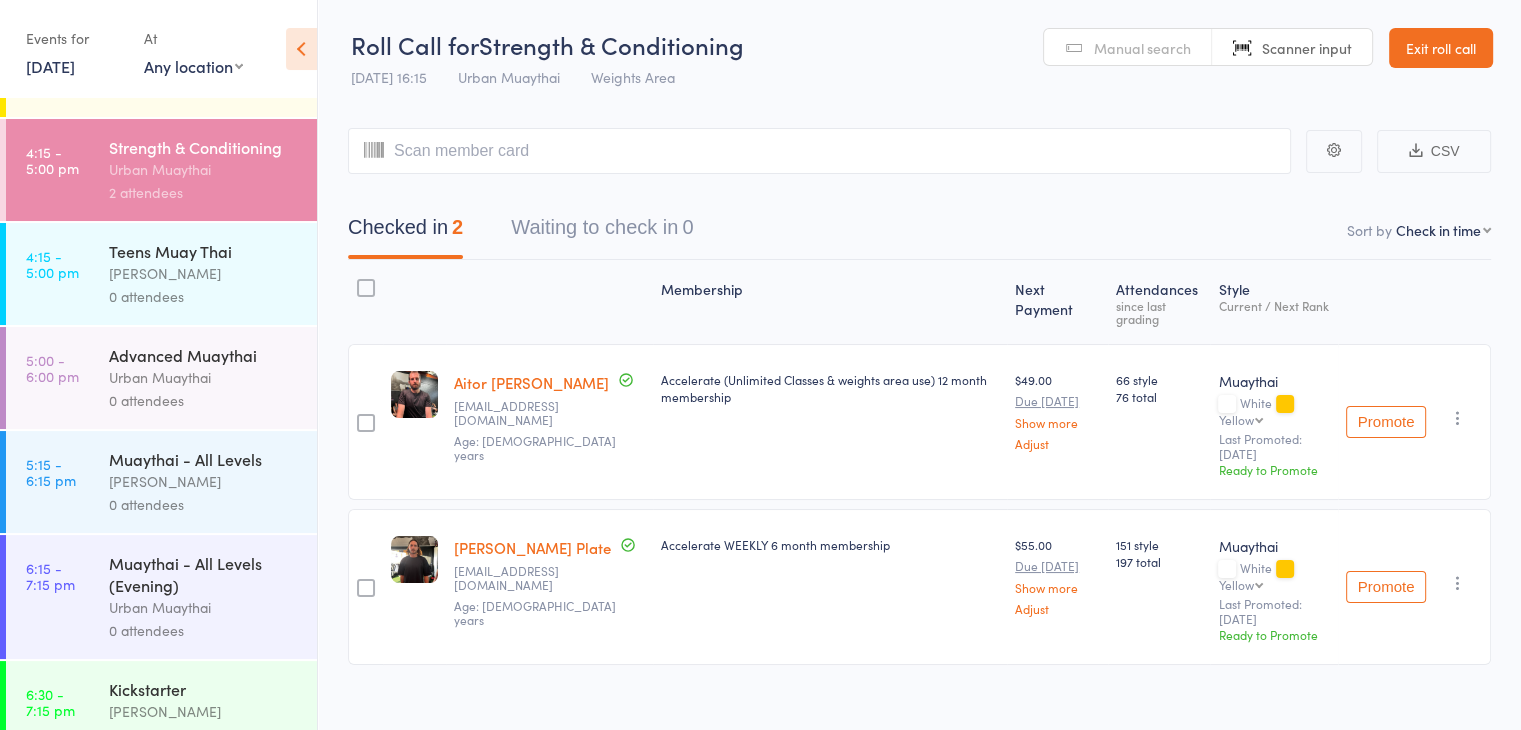 click on "[PERSON_NAME]" at bounding box center [204, 481] 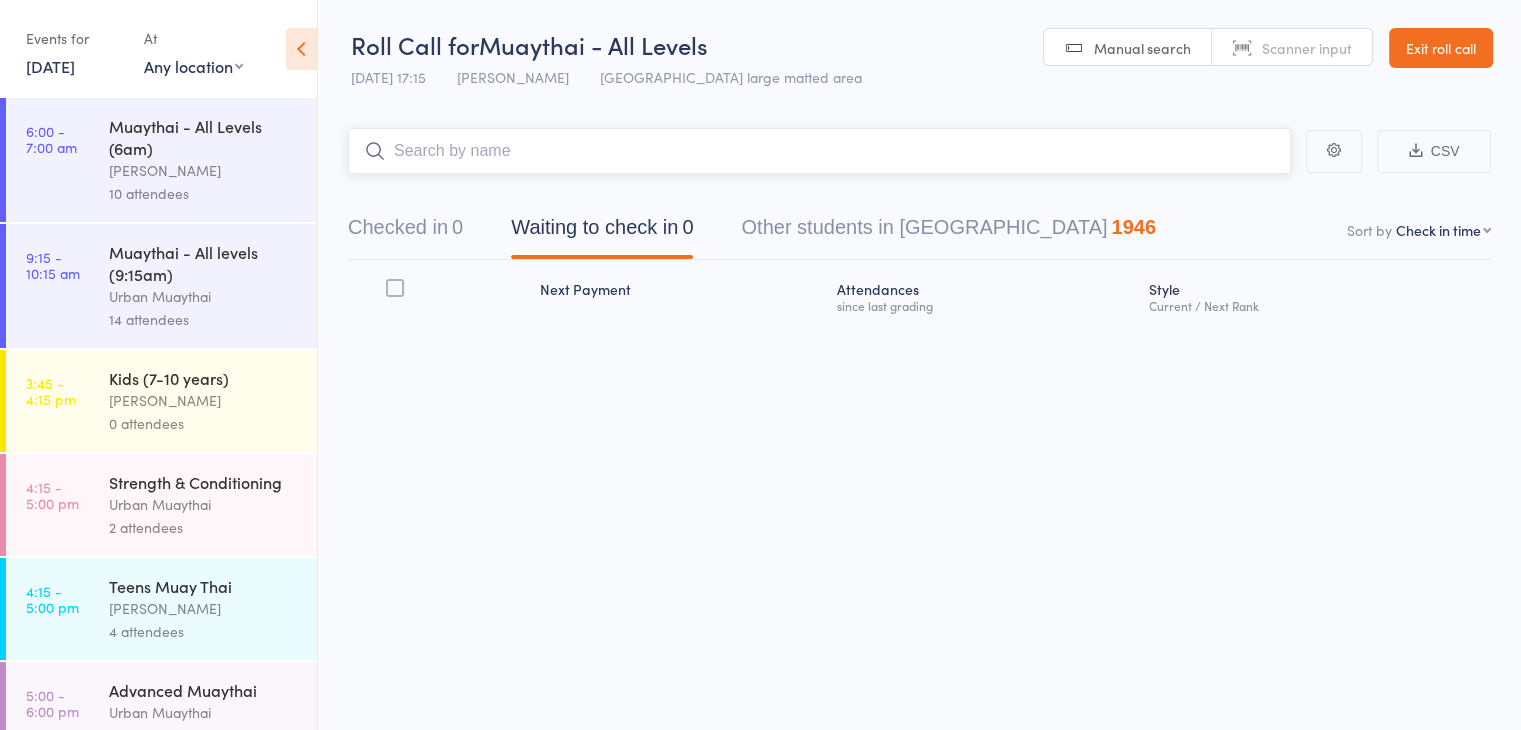 click on "Checked in  0" at bounding box center [405, 232] 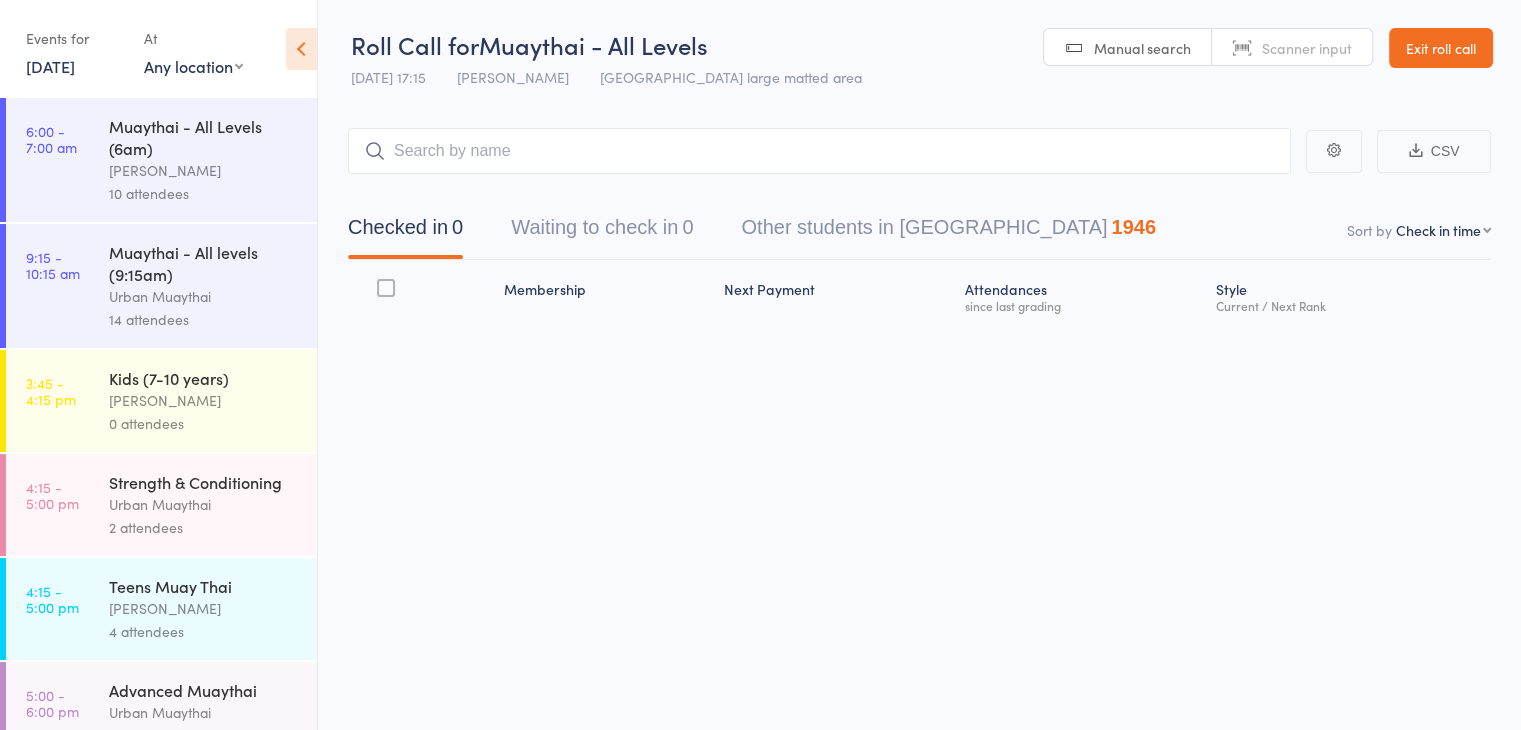 click on "Scanner input" at bounding box center (1292, 48) 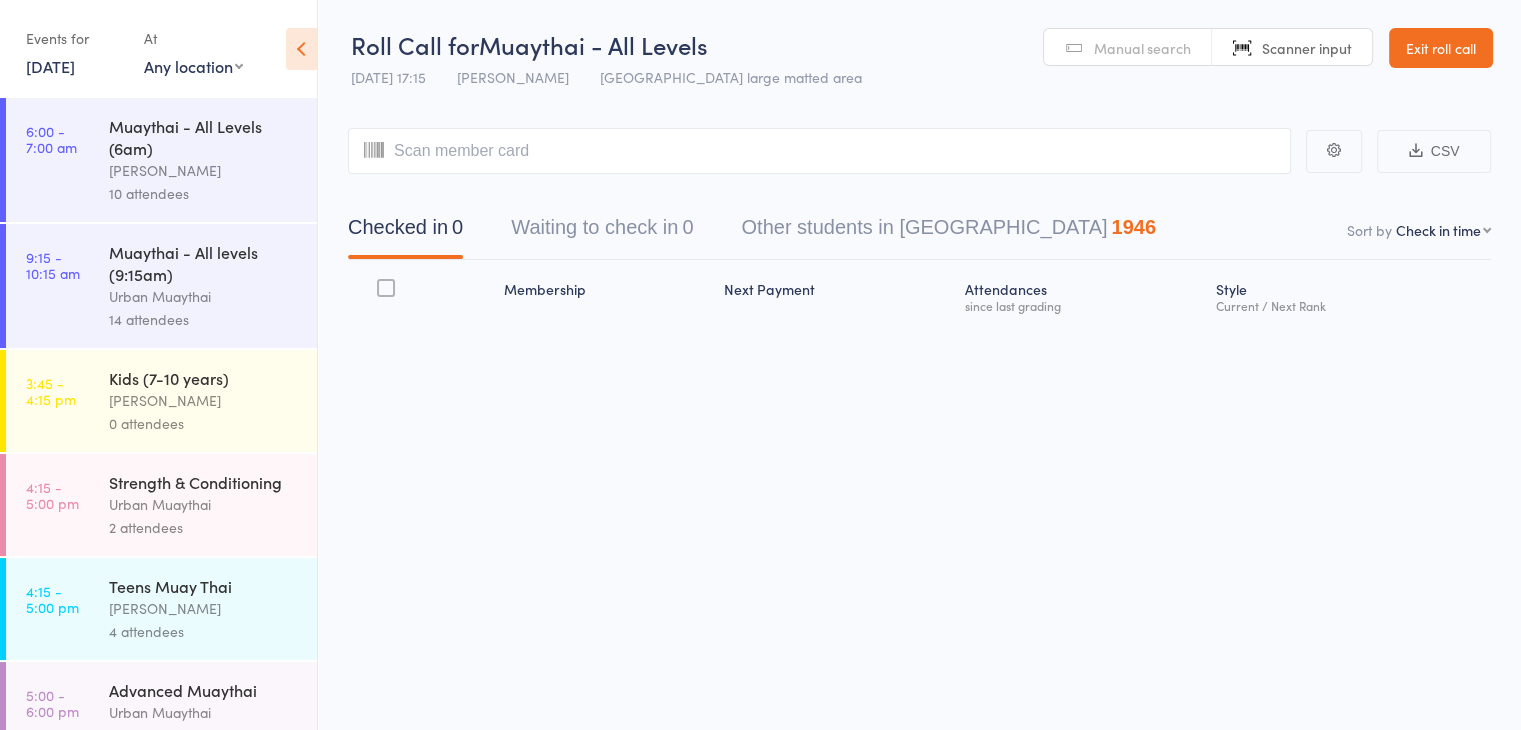 click on "Scanner input" at bounding box center (1292, 48) 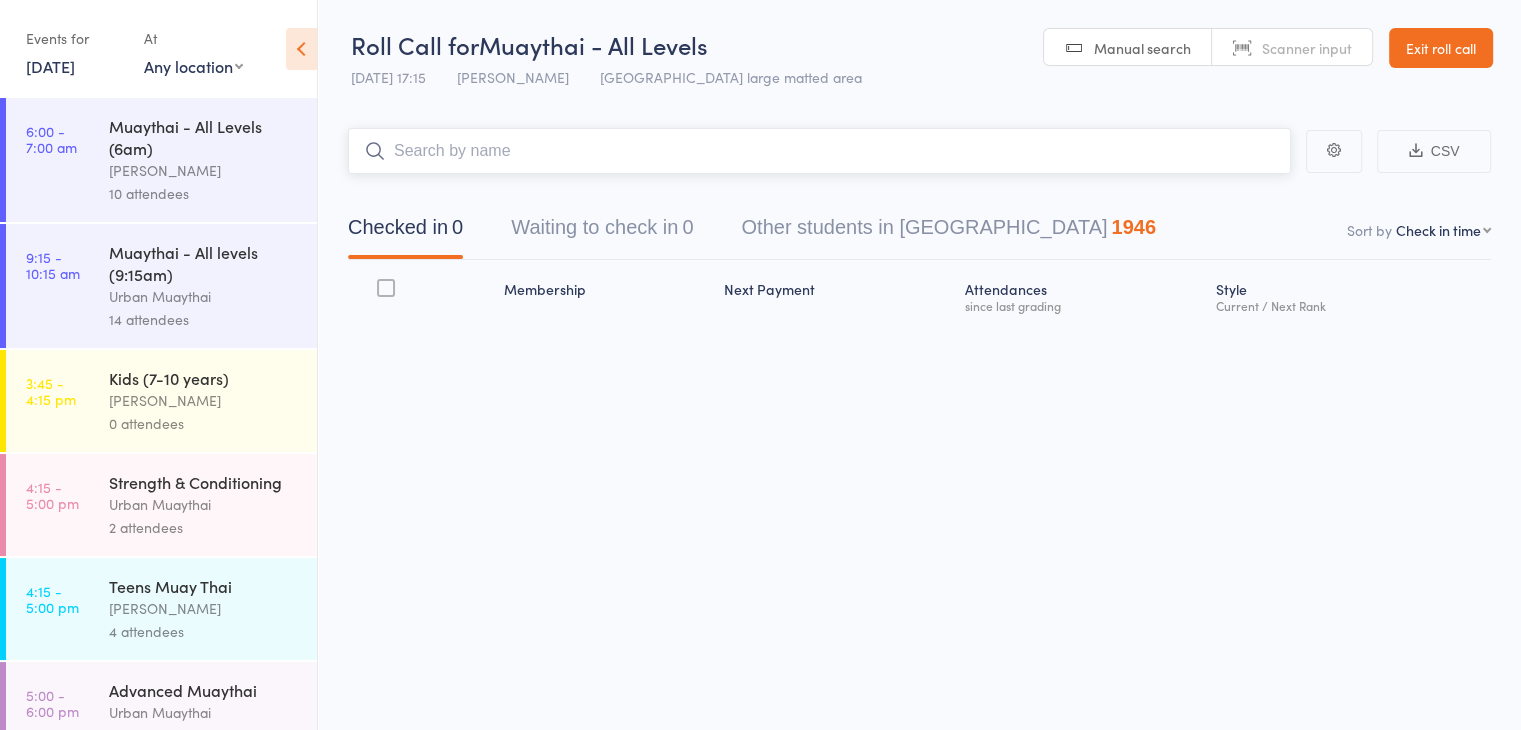 click at bounding box center (819, 151) 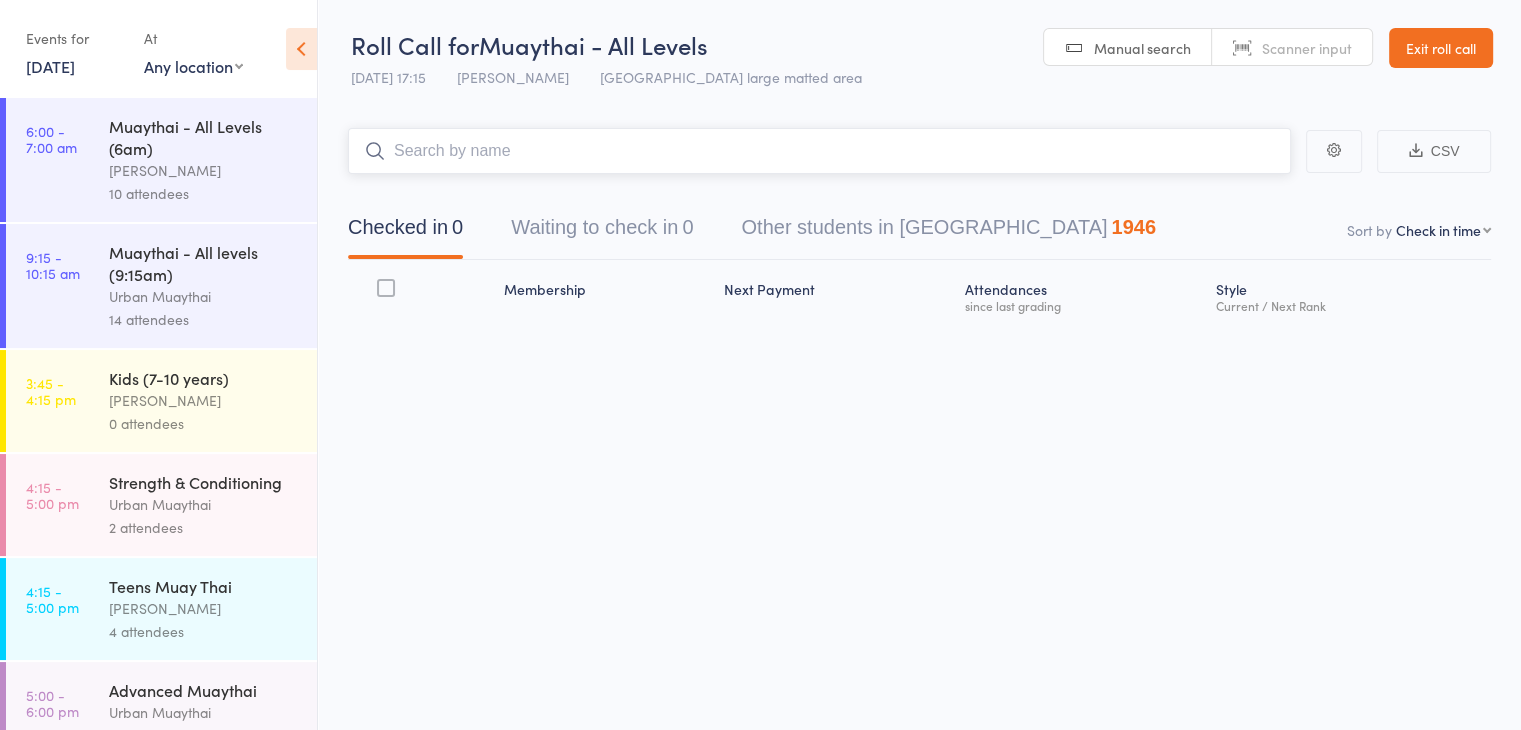 click at bounding box center [819, 151] 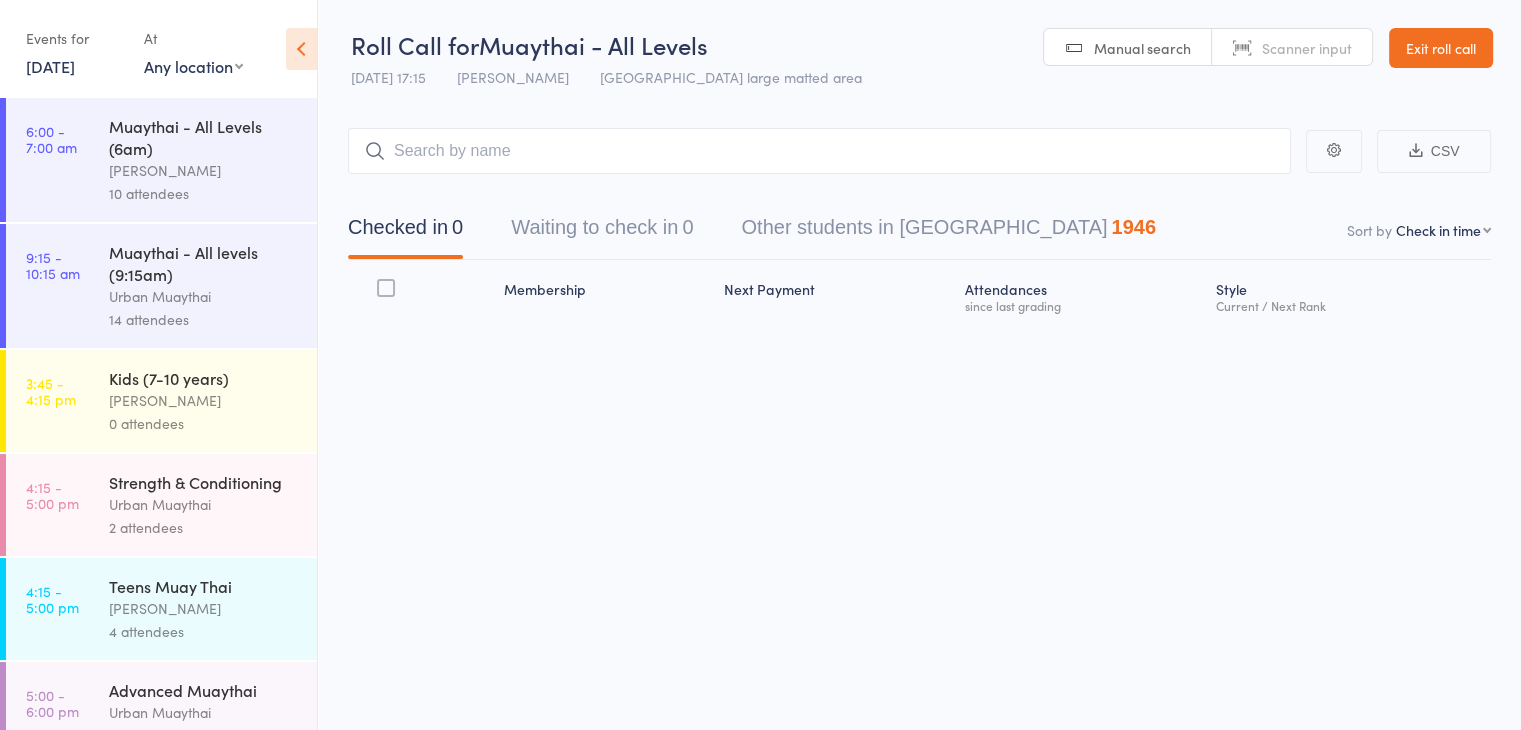 click on "Scanner input" at bounding box center (1307, 48) 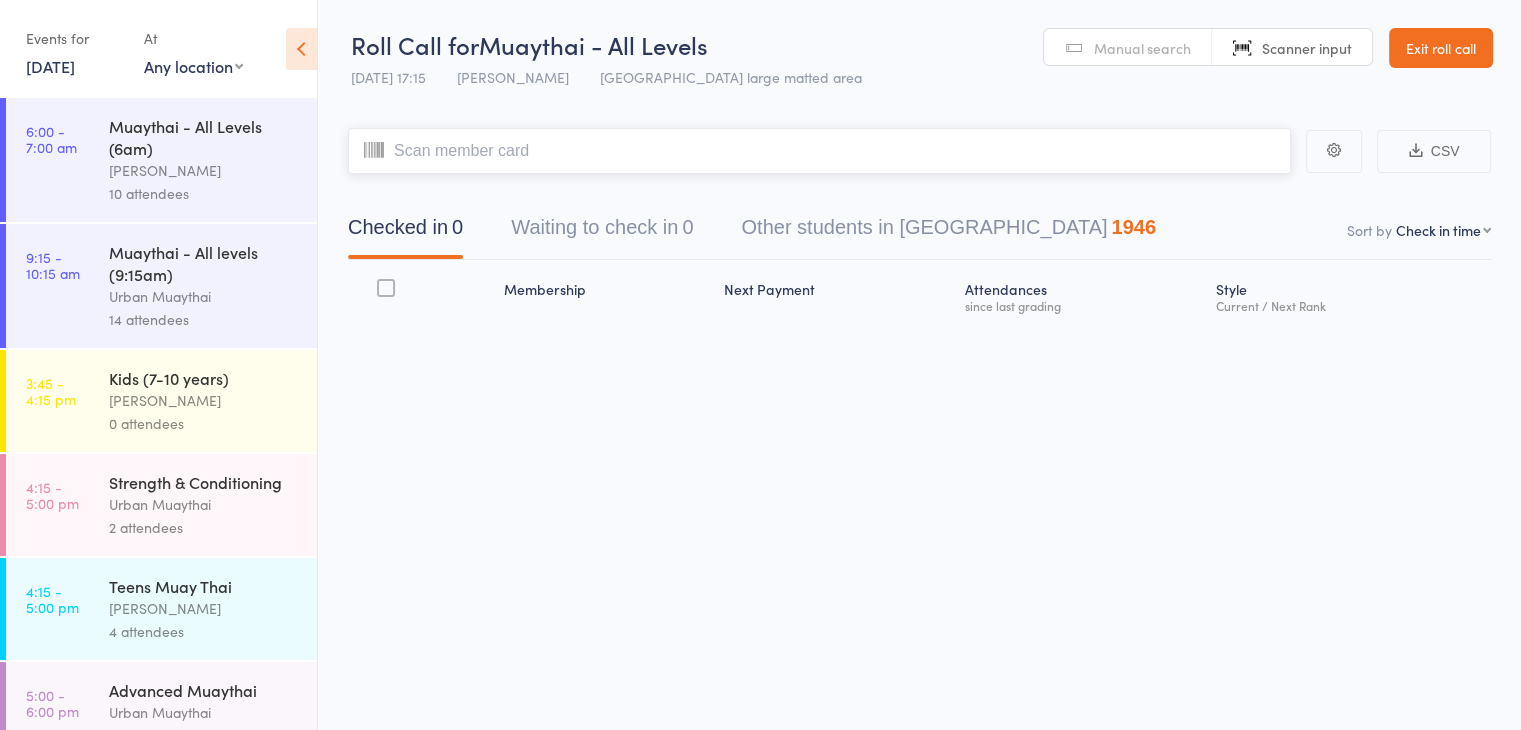 click at bounding box center (819, 151) 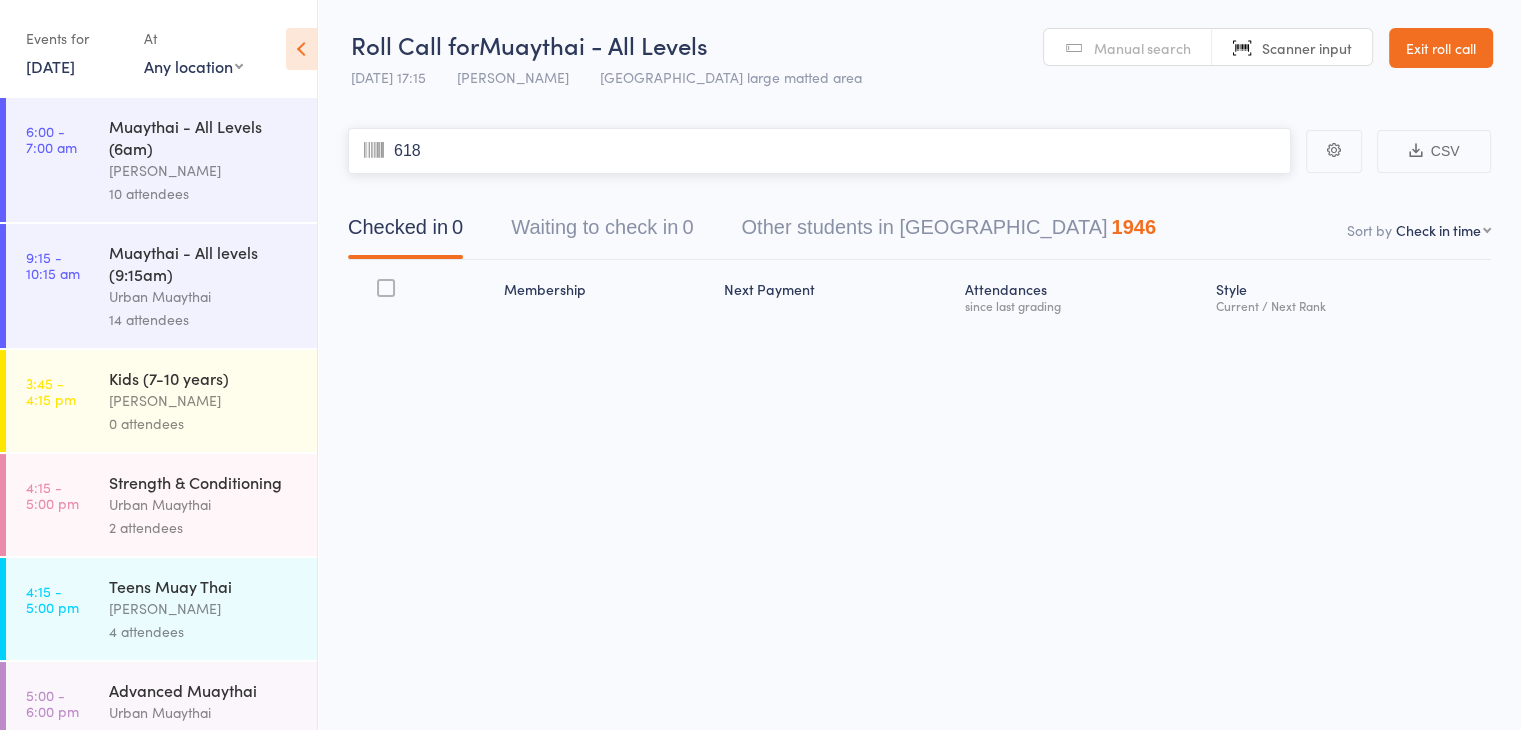 type on "6185" 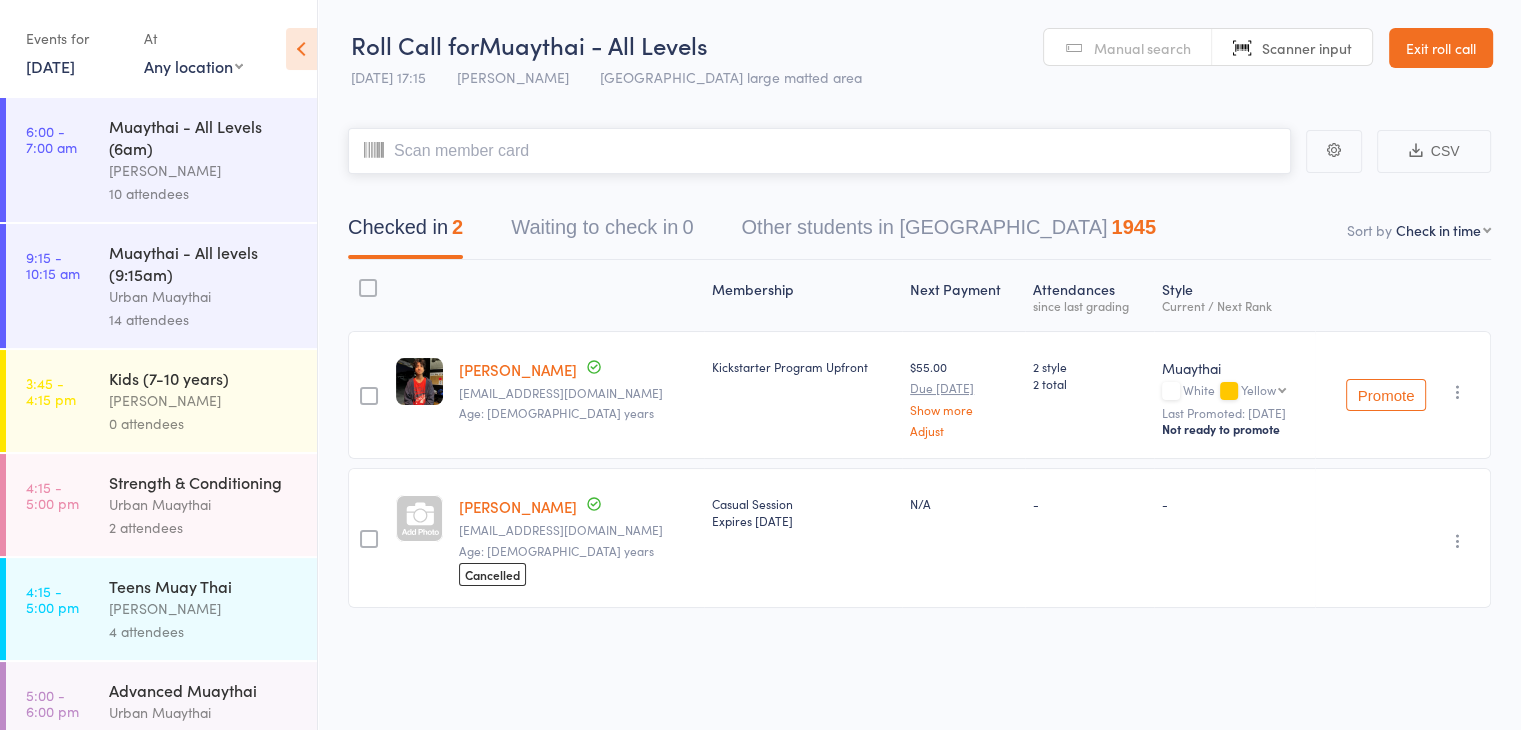 click at bounding box center [819, 151] 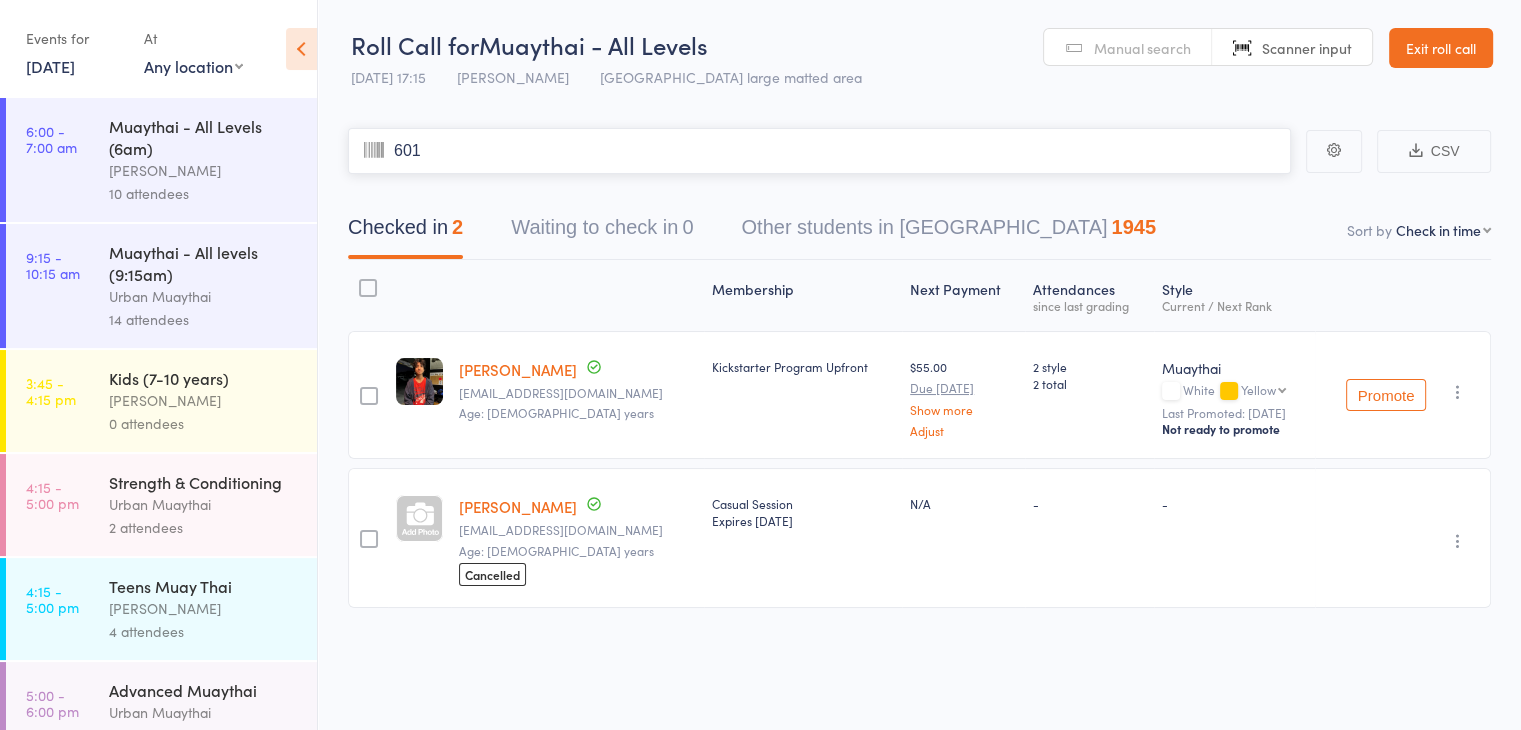 type on "6010" 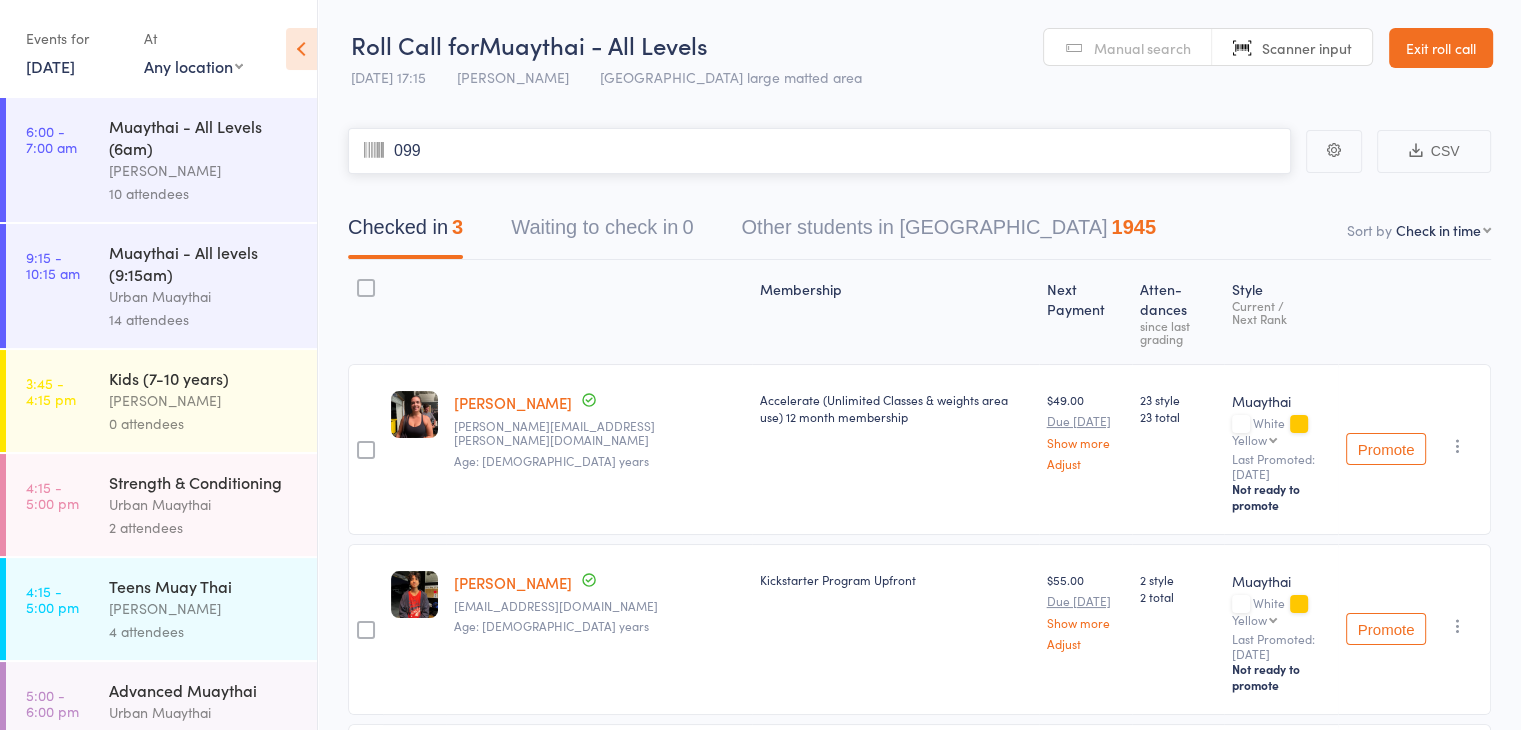 type on "0990" 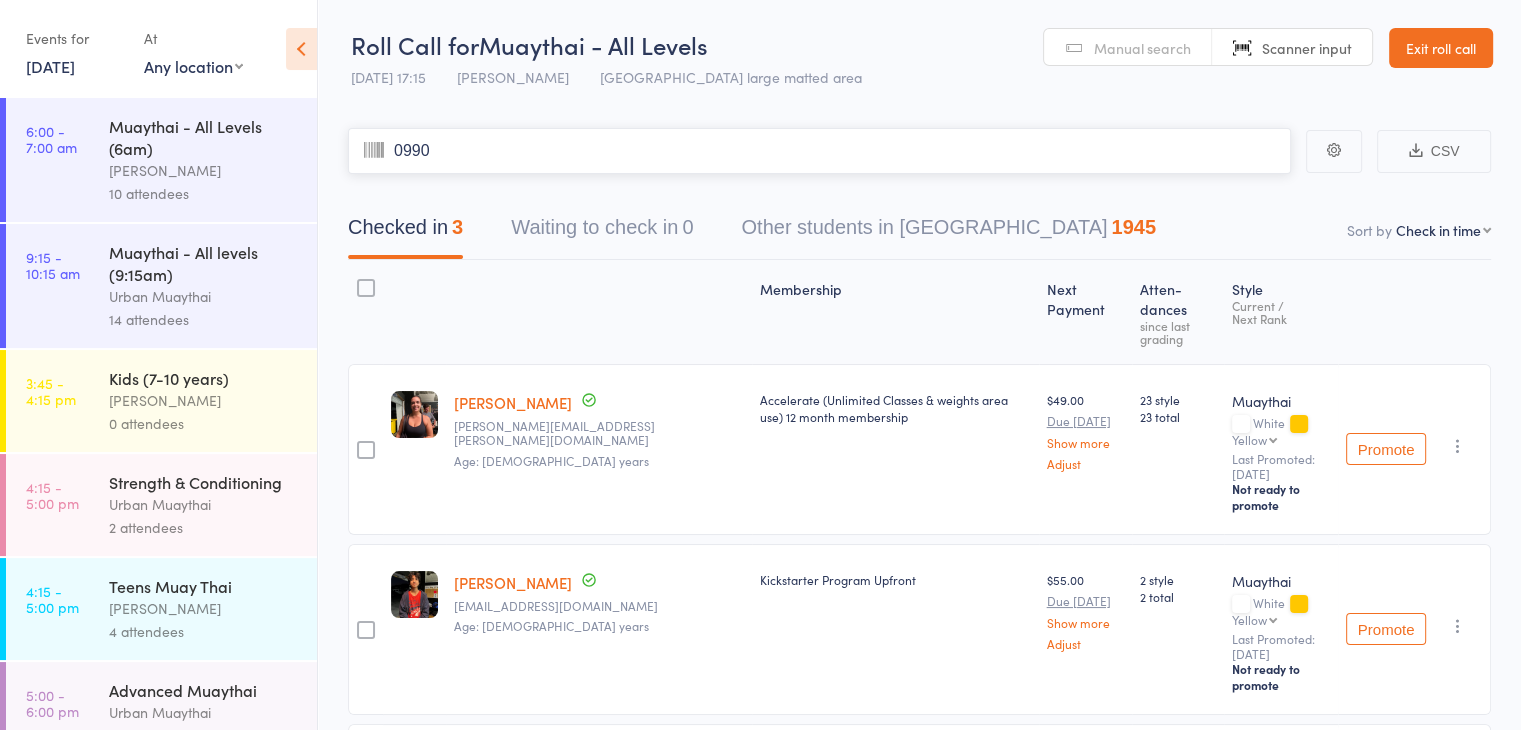 type 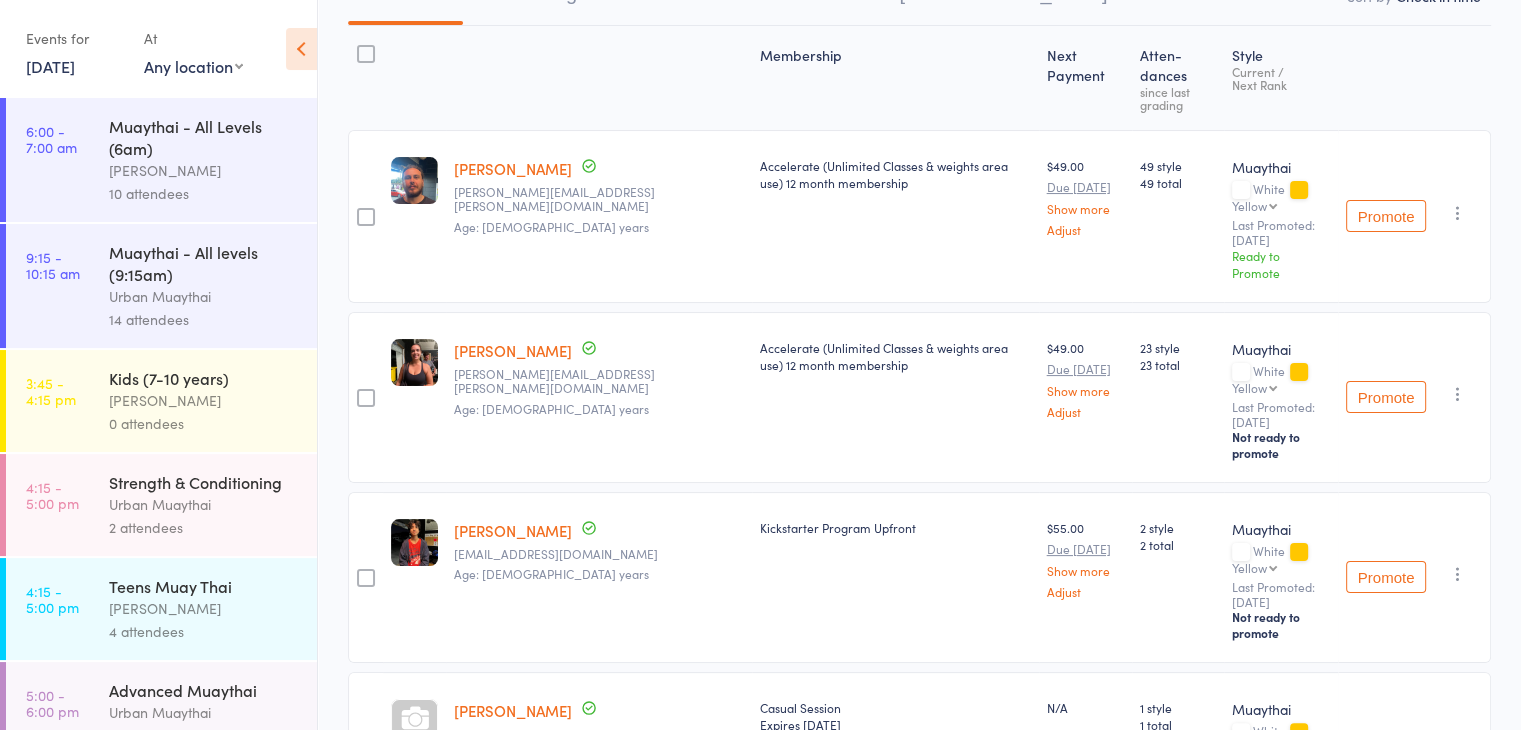 scroll, scrollTop: 235, scrollLeft: 0, axis: vertical 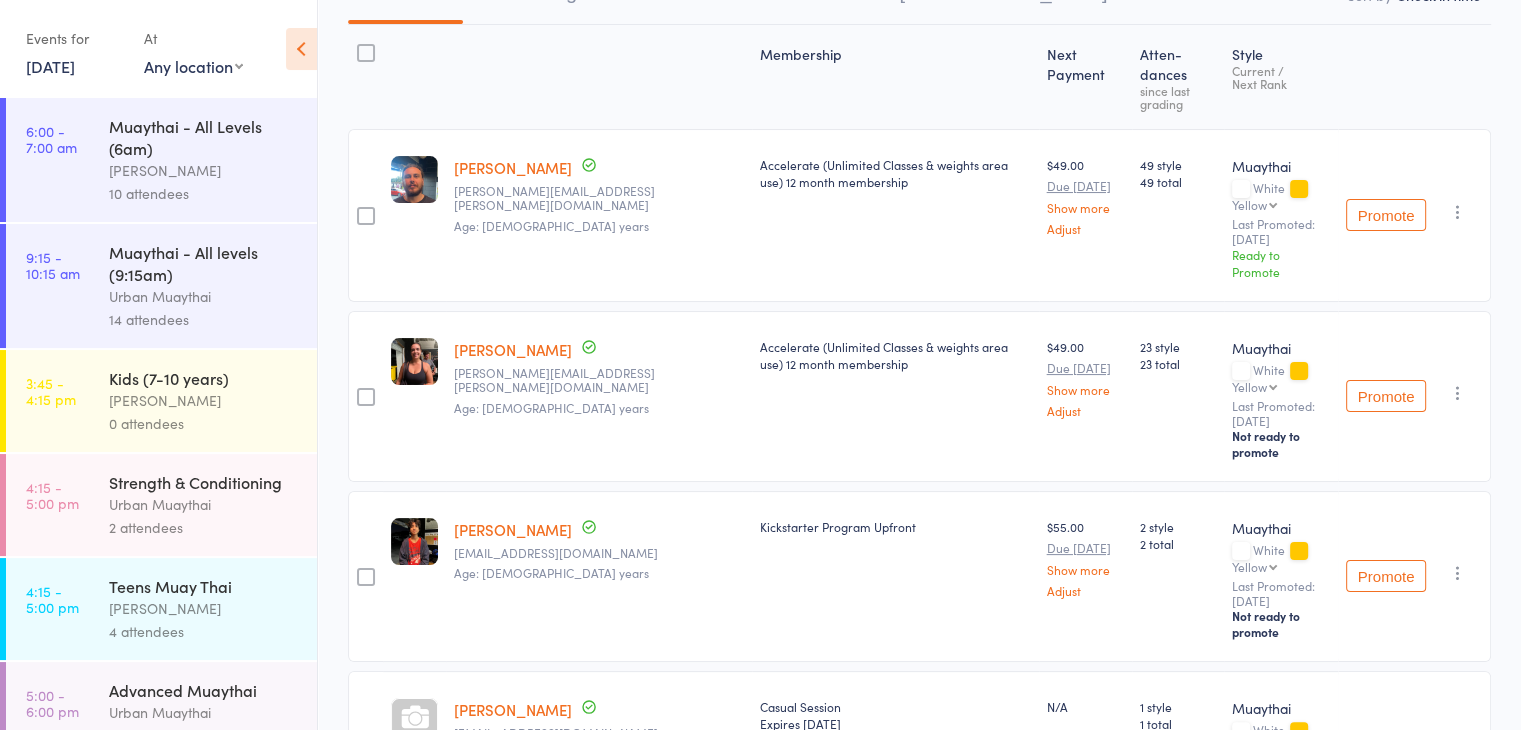 click on "14 attendees" at bounding box center [204, 319] 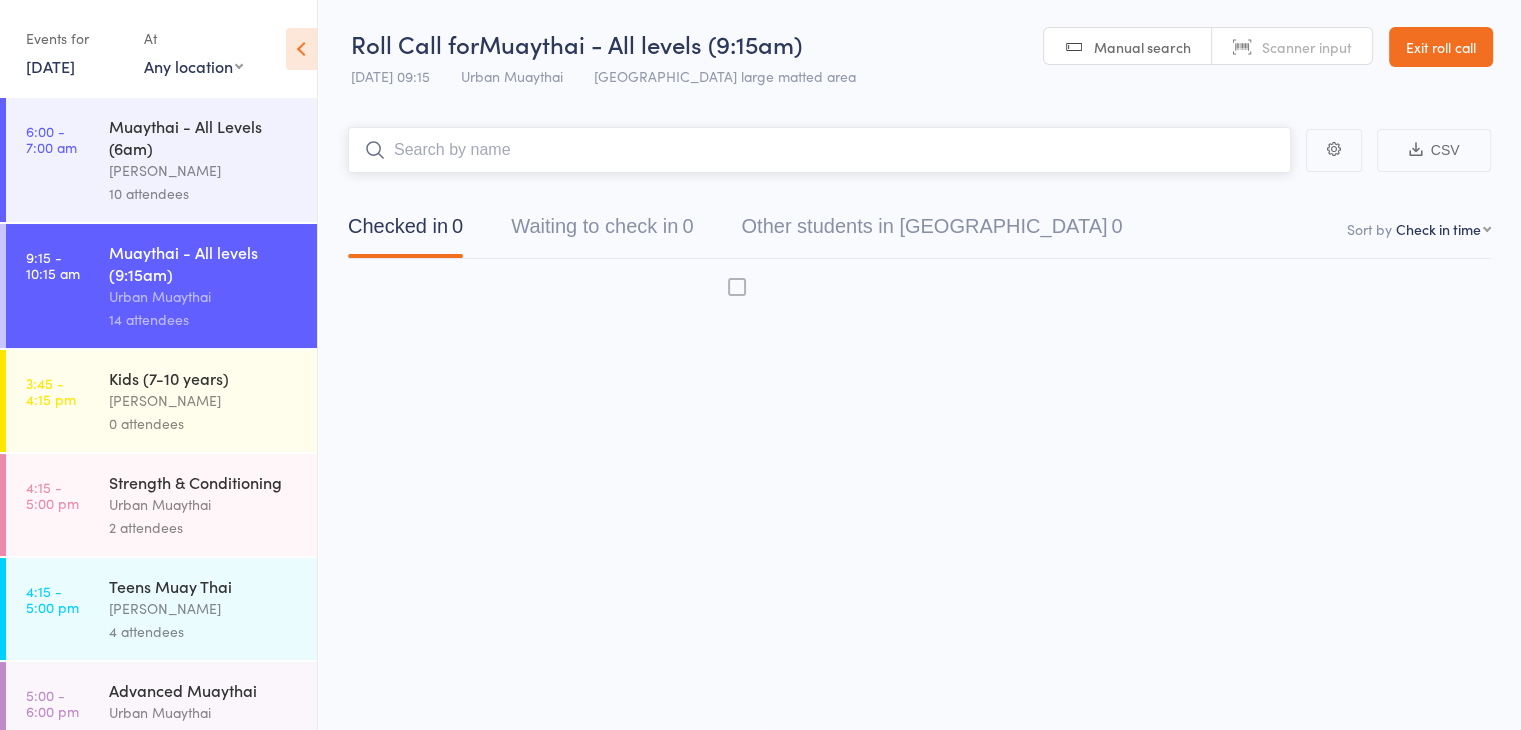scroll, scrollTop: 0, scrollLeft: 0, axis: both 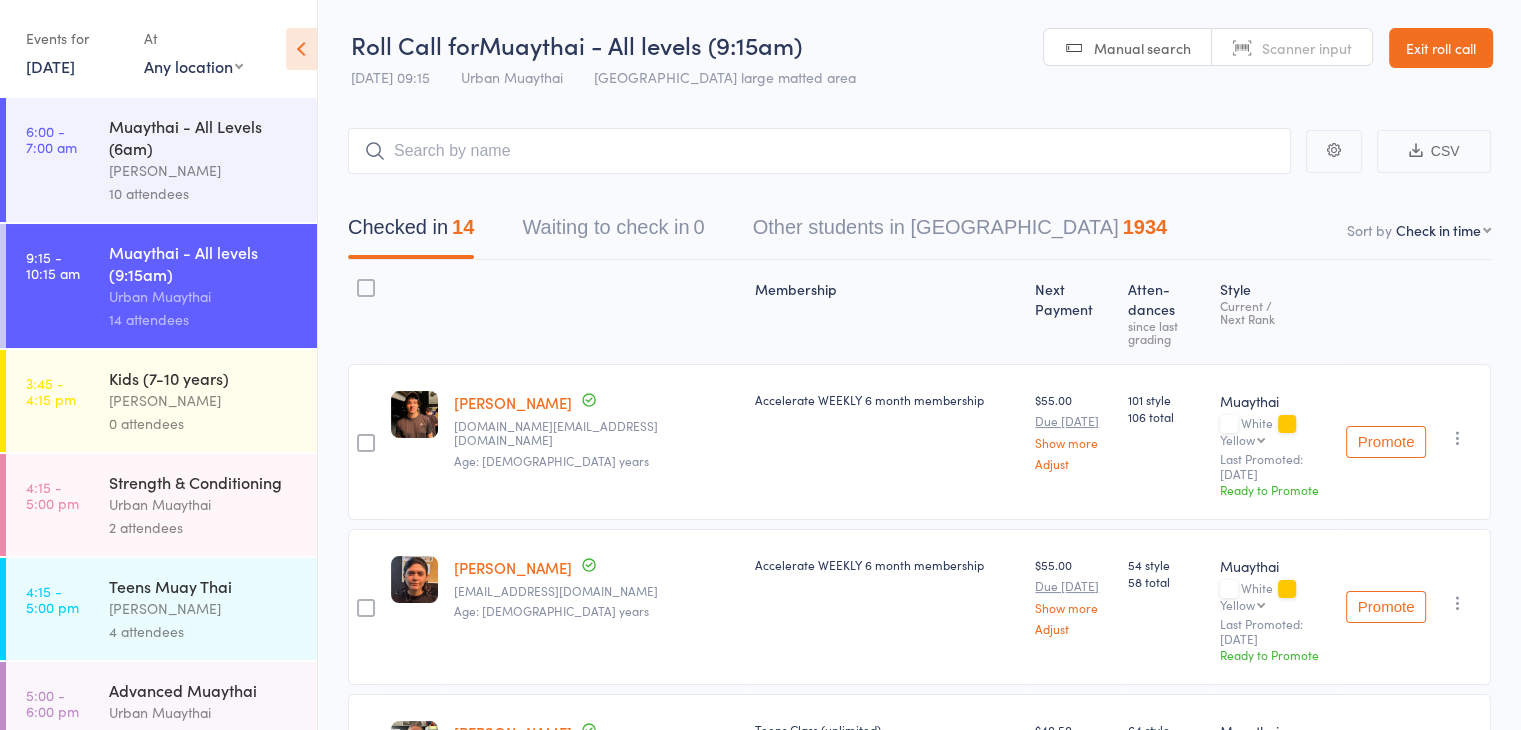 click on "Scanner input" at bounding box center [1292, 48] 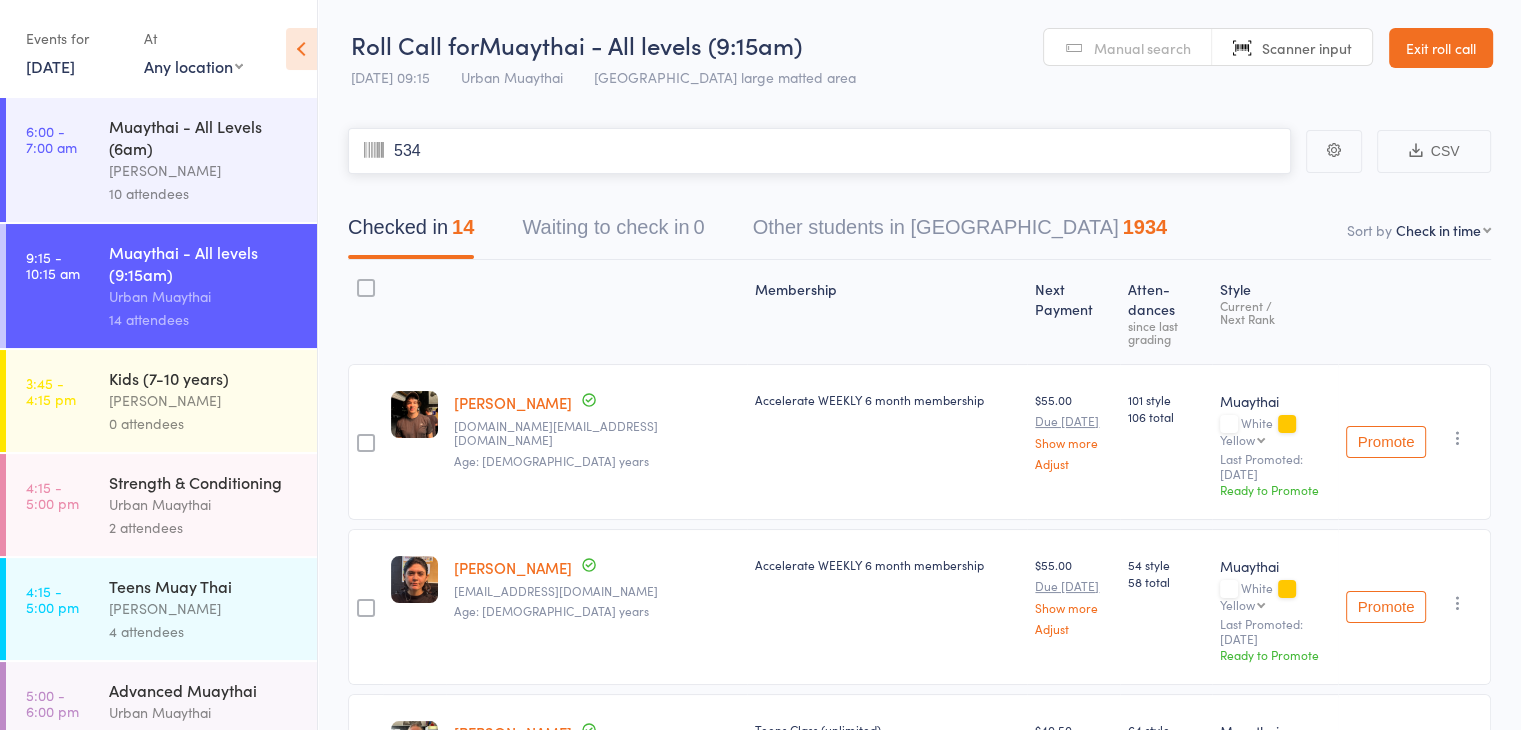 type on "5346" 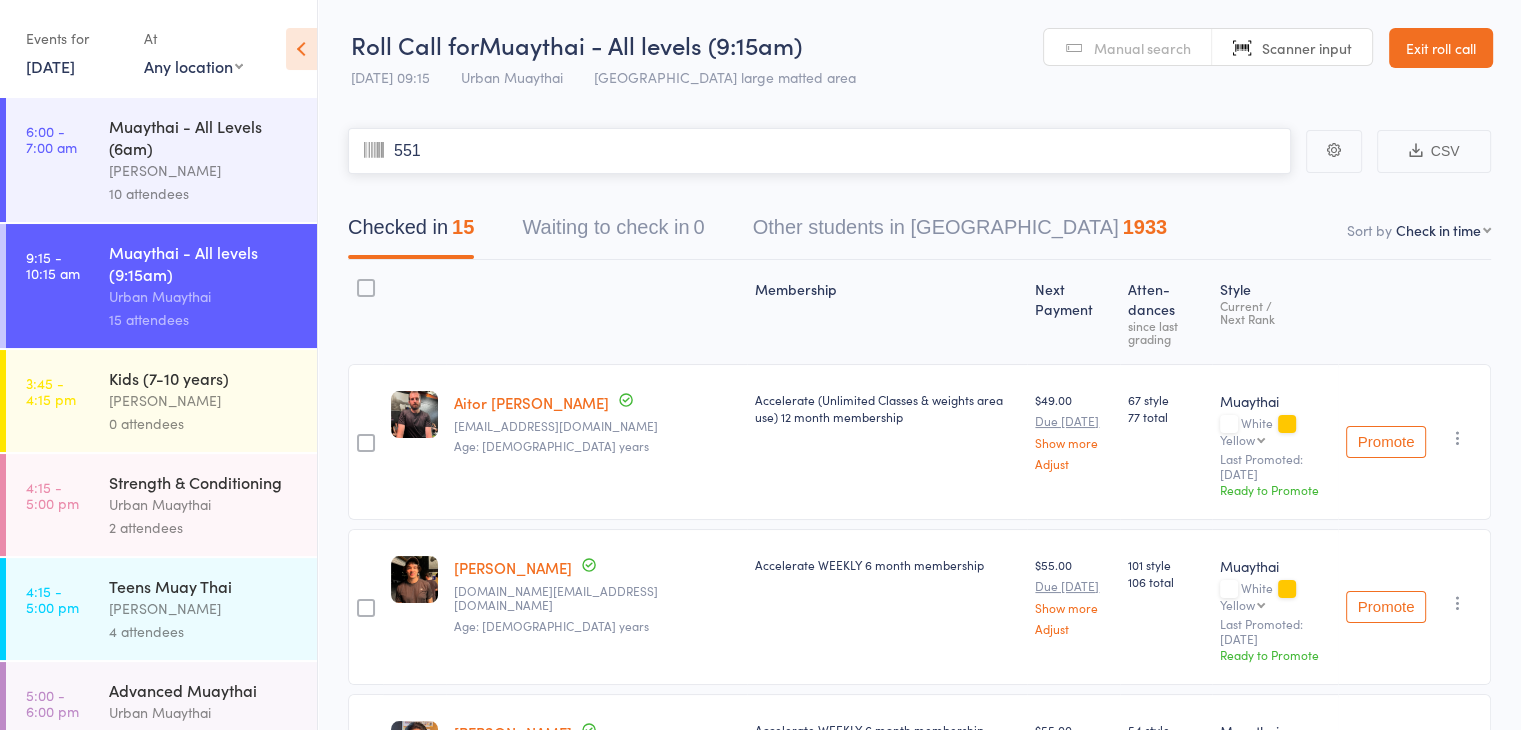 type on "5517" 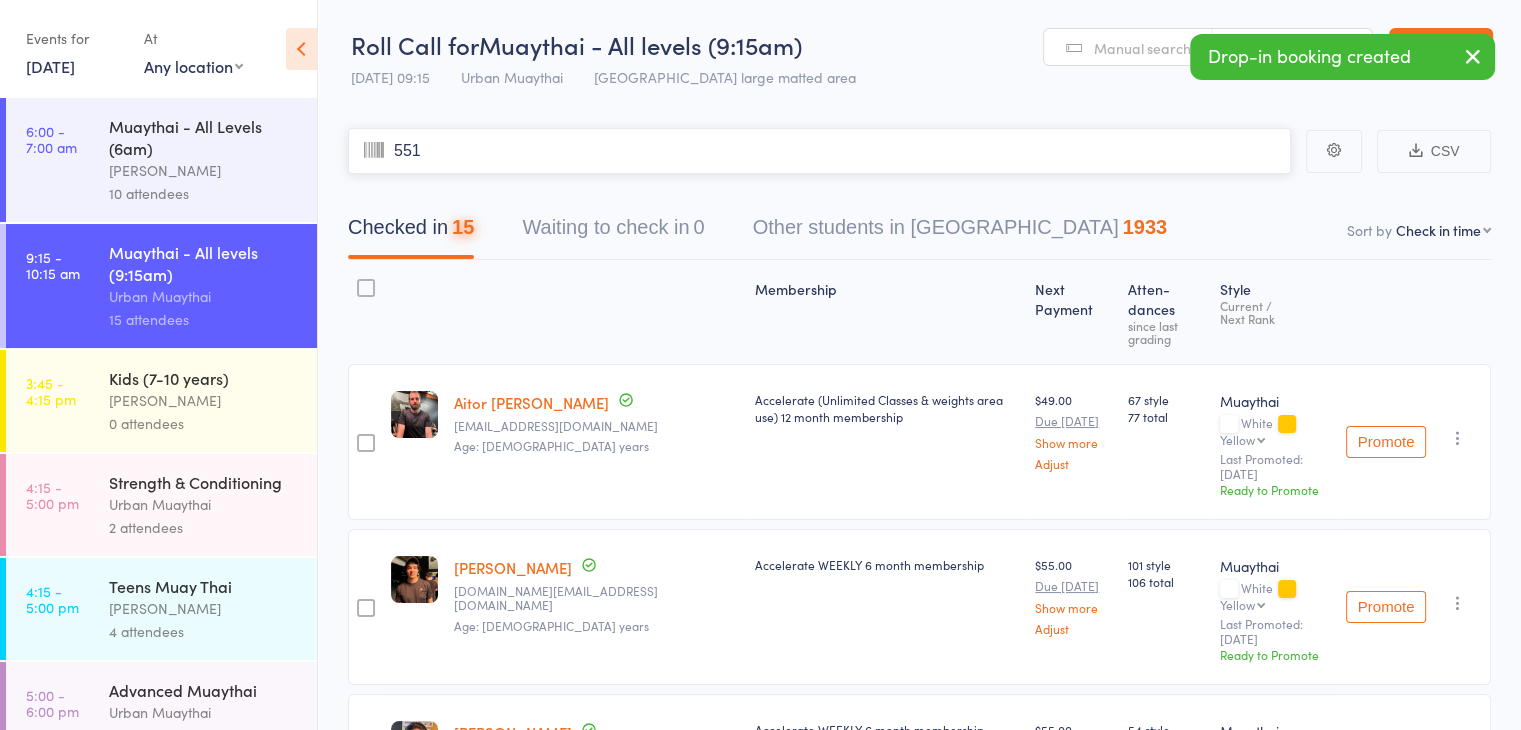 type on "5516" 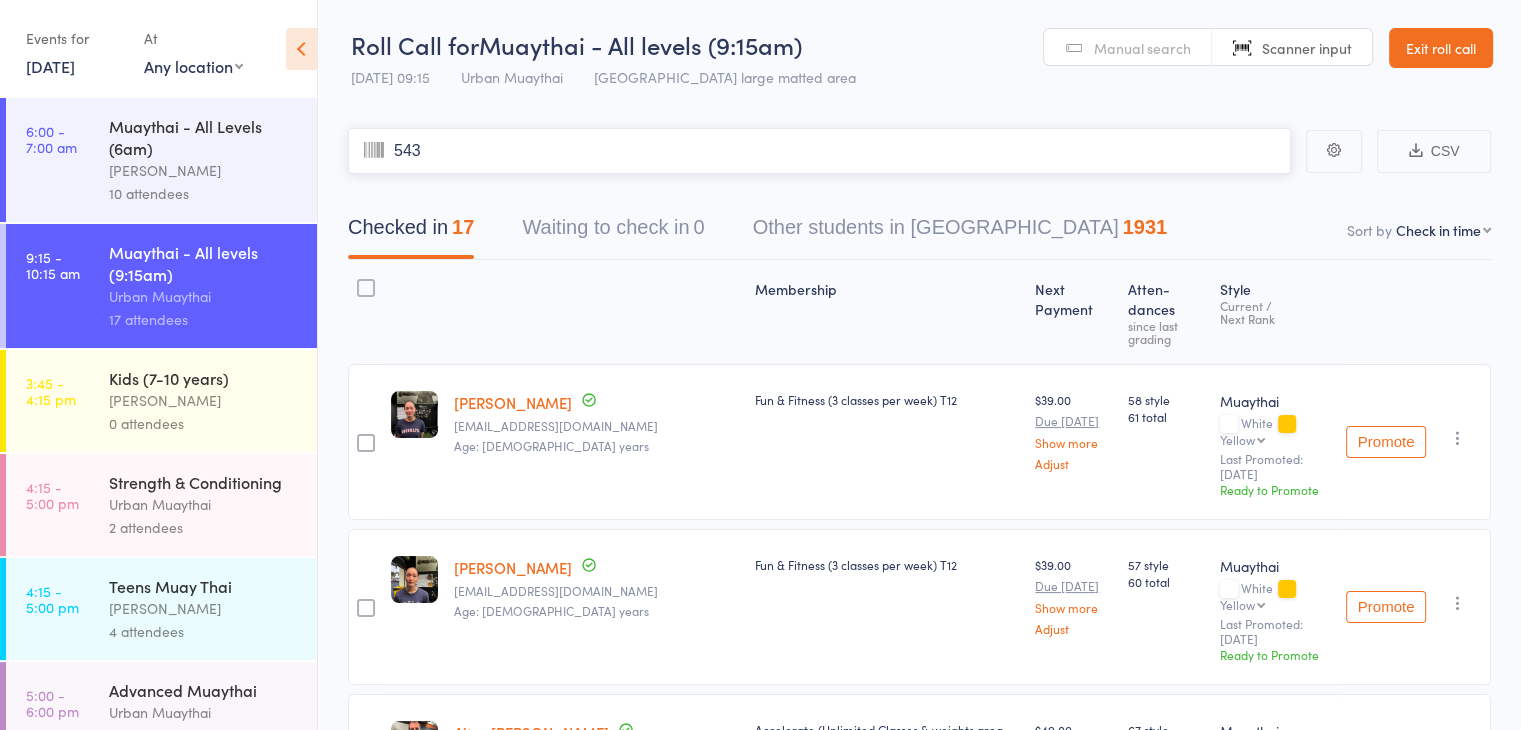type on "5431" 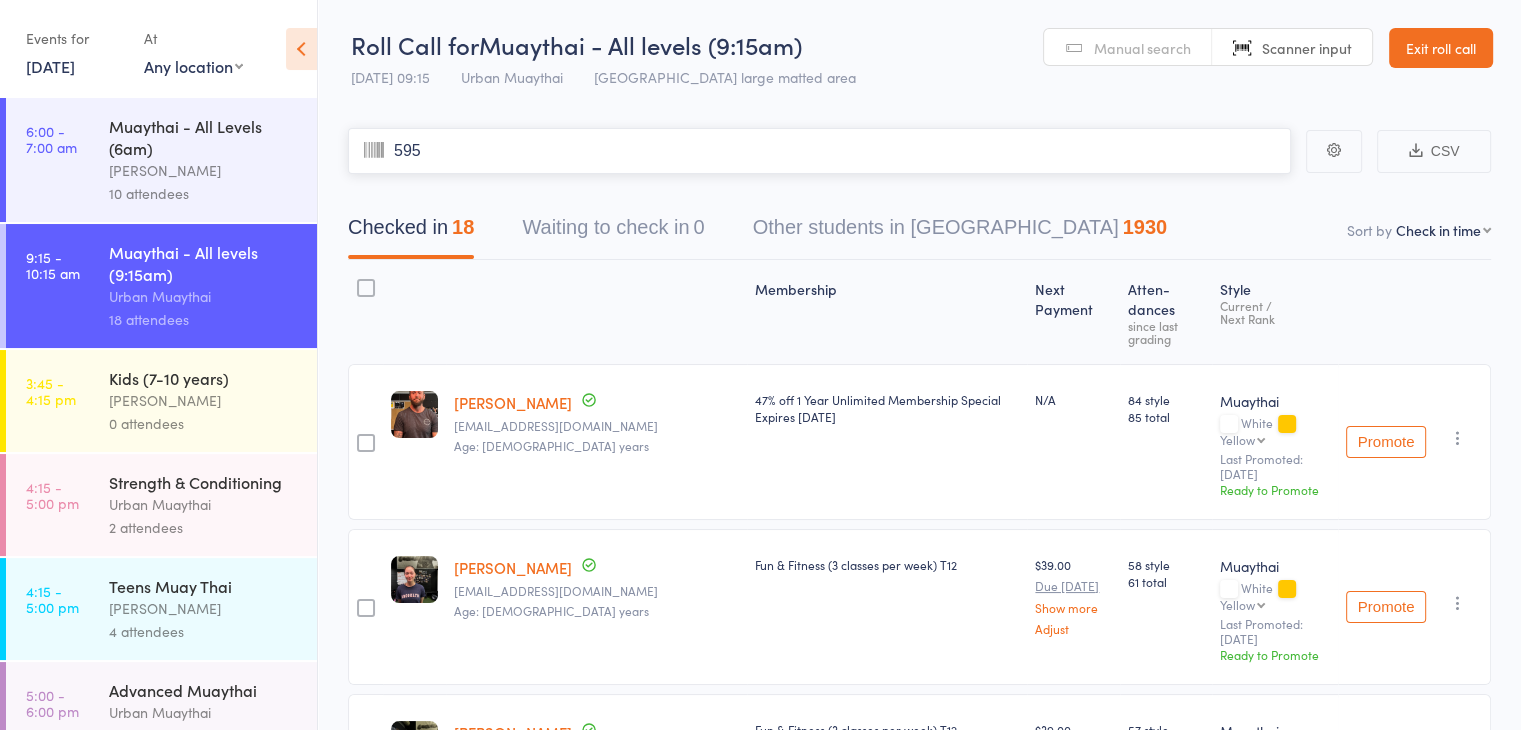 type on "5958" 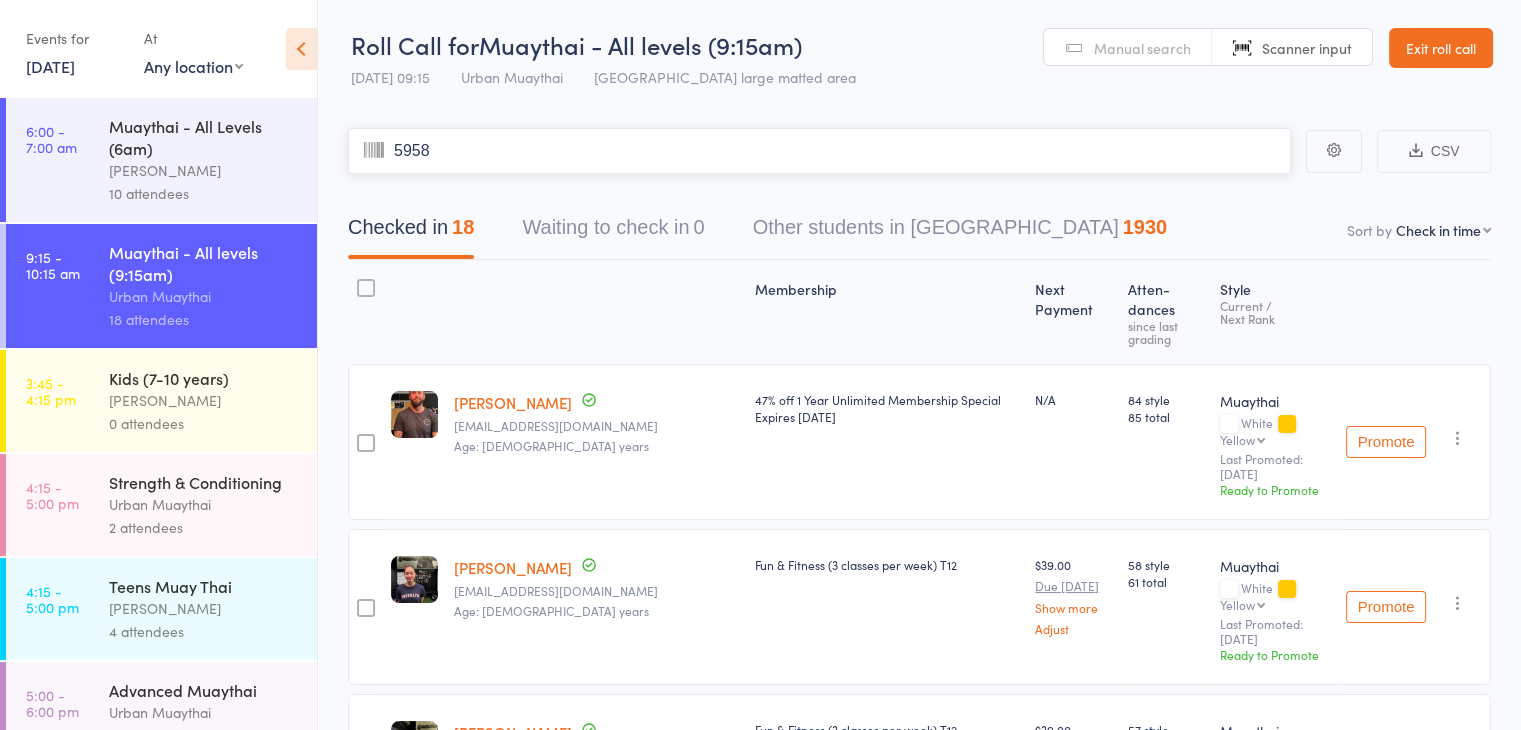 type 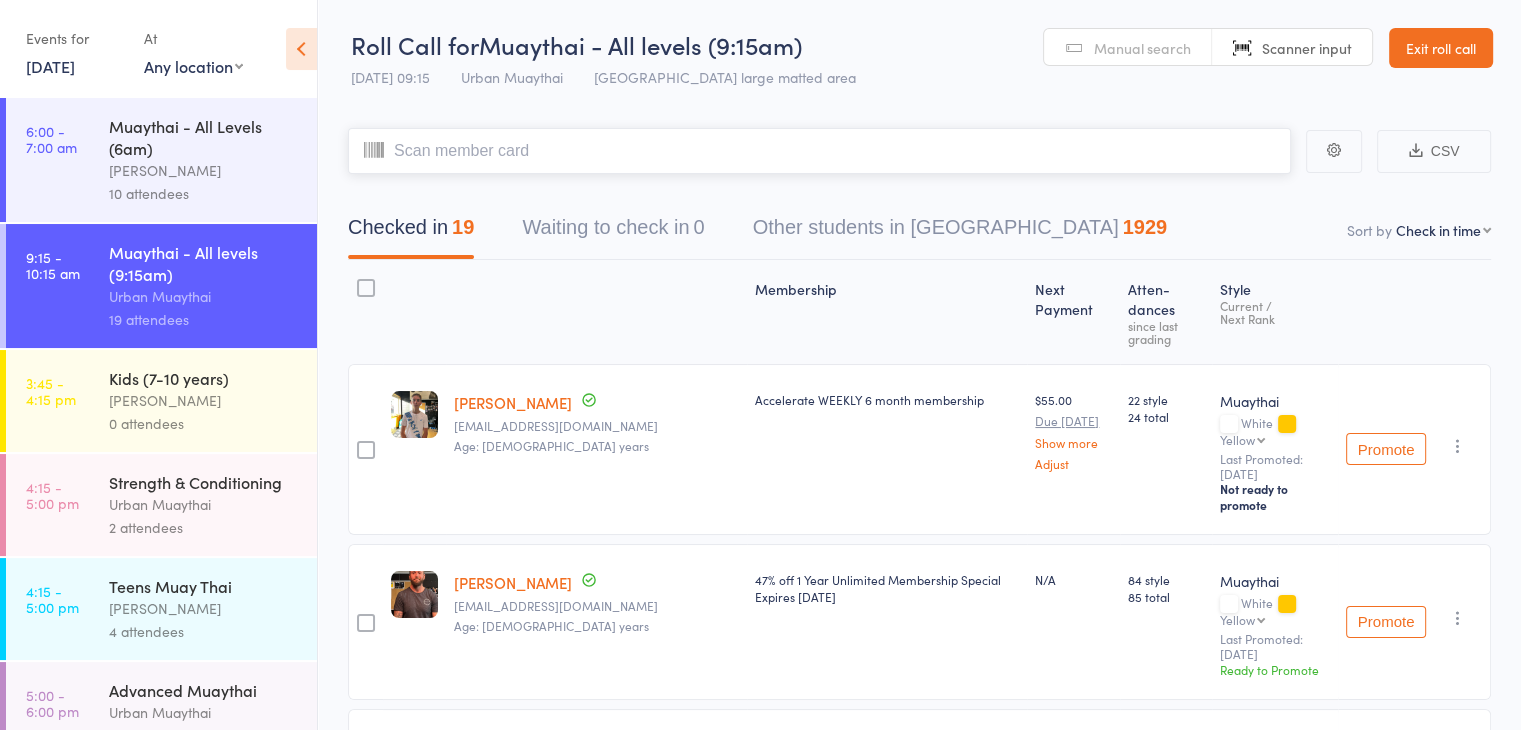 click at bounding box center [819, 151] 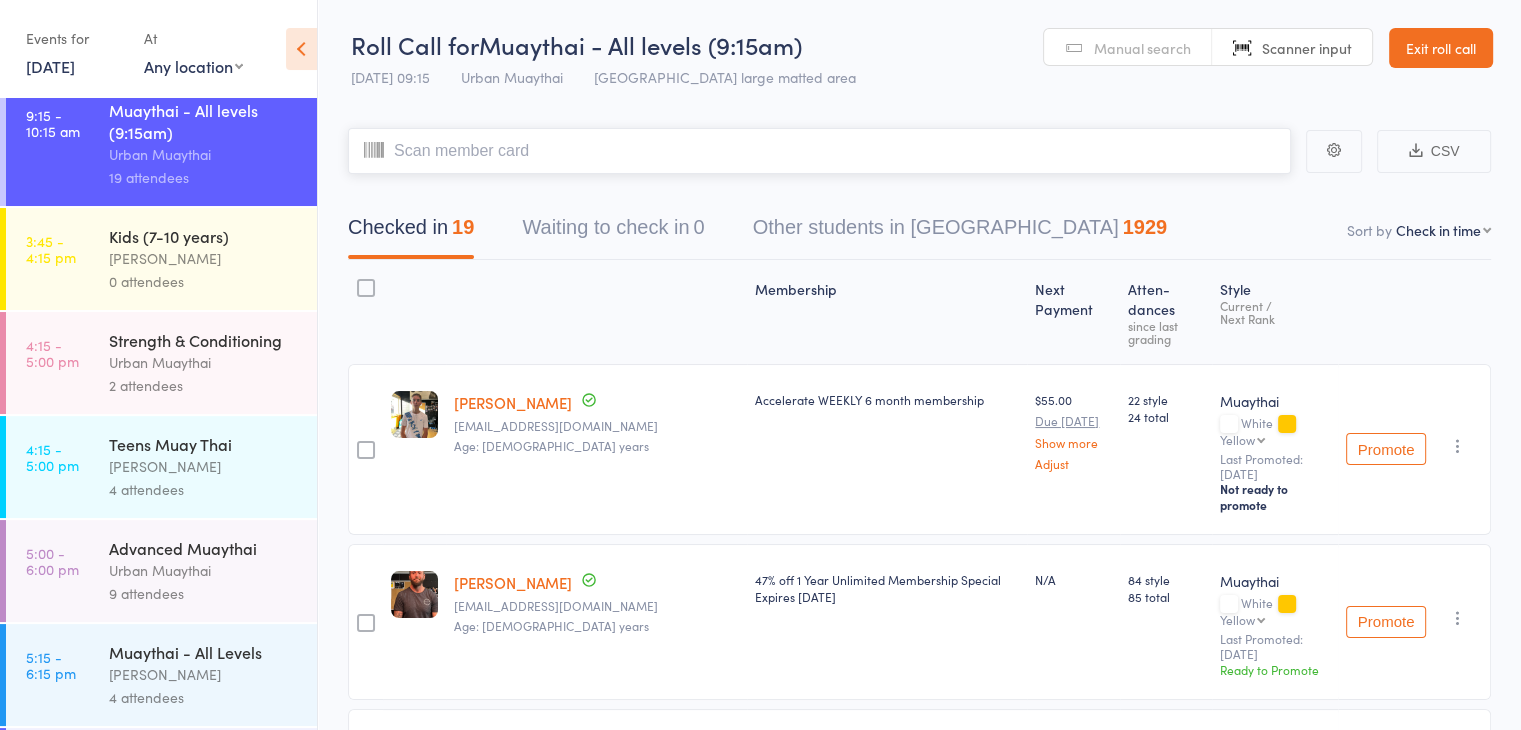 scroll, scrollTop: 252, scrollLeft: 0, axis: vertical 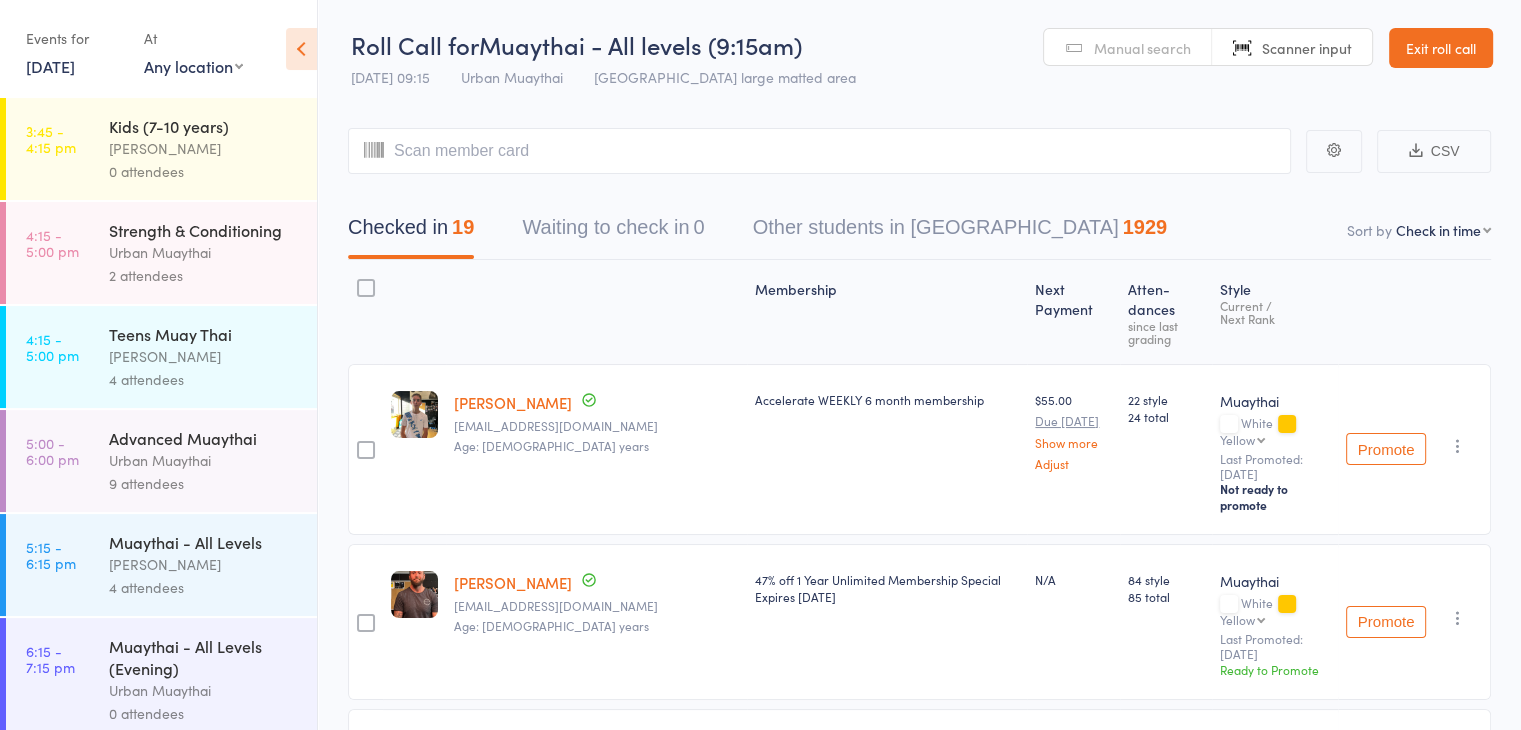 click on "4 attendees" at bounding box center [204, 587] 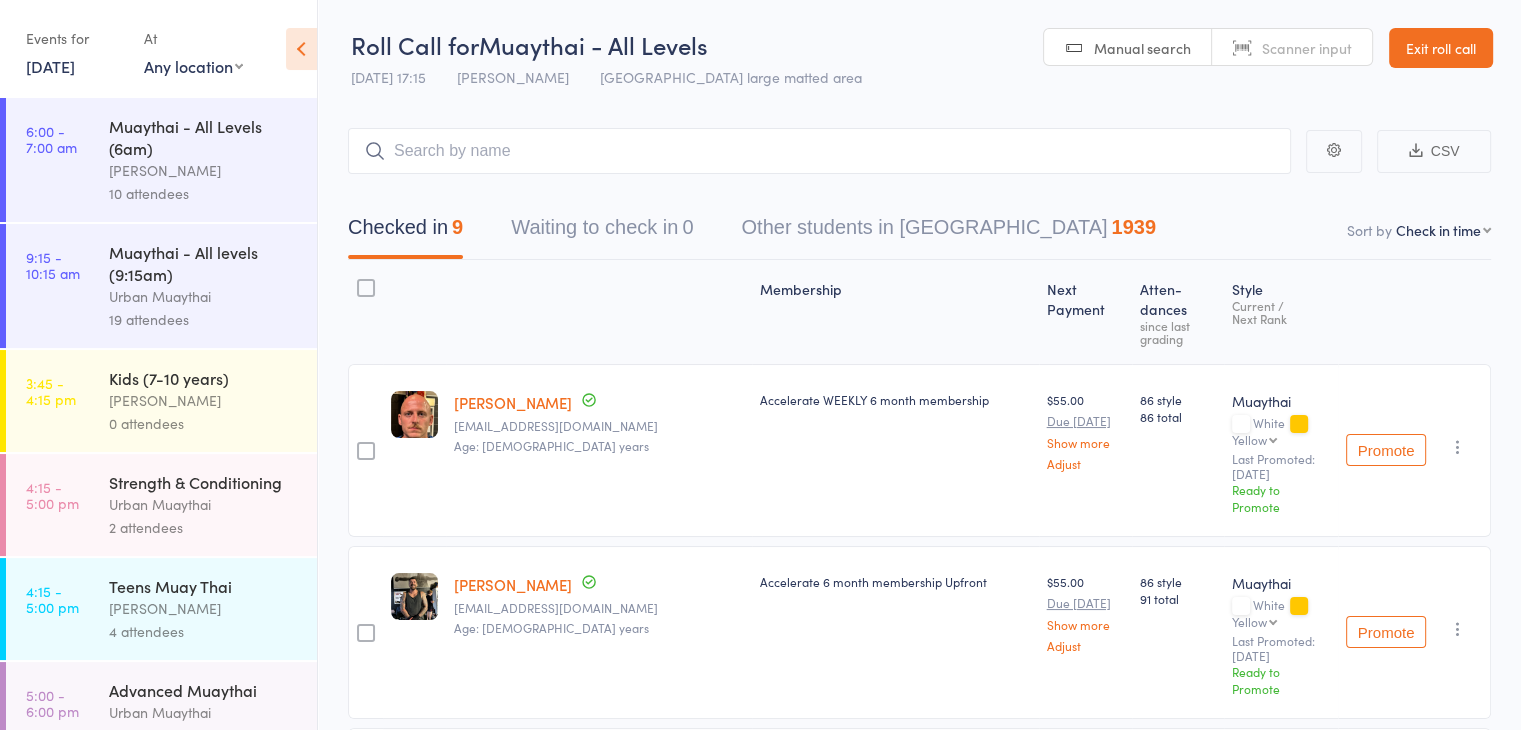 click on "Scanner input" at bounding box center [1307, 48] 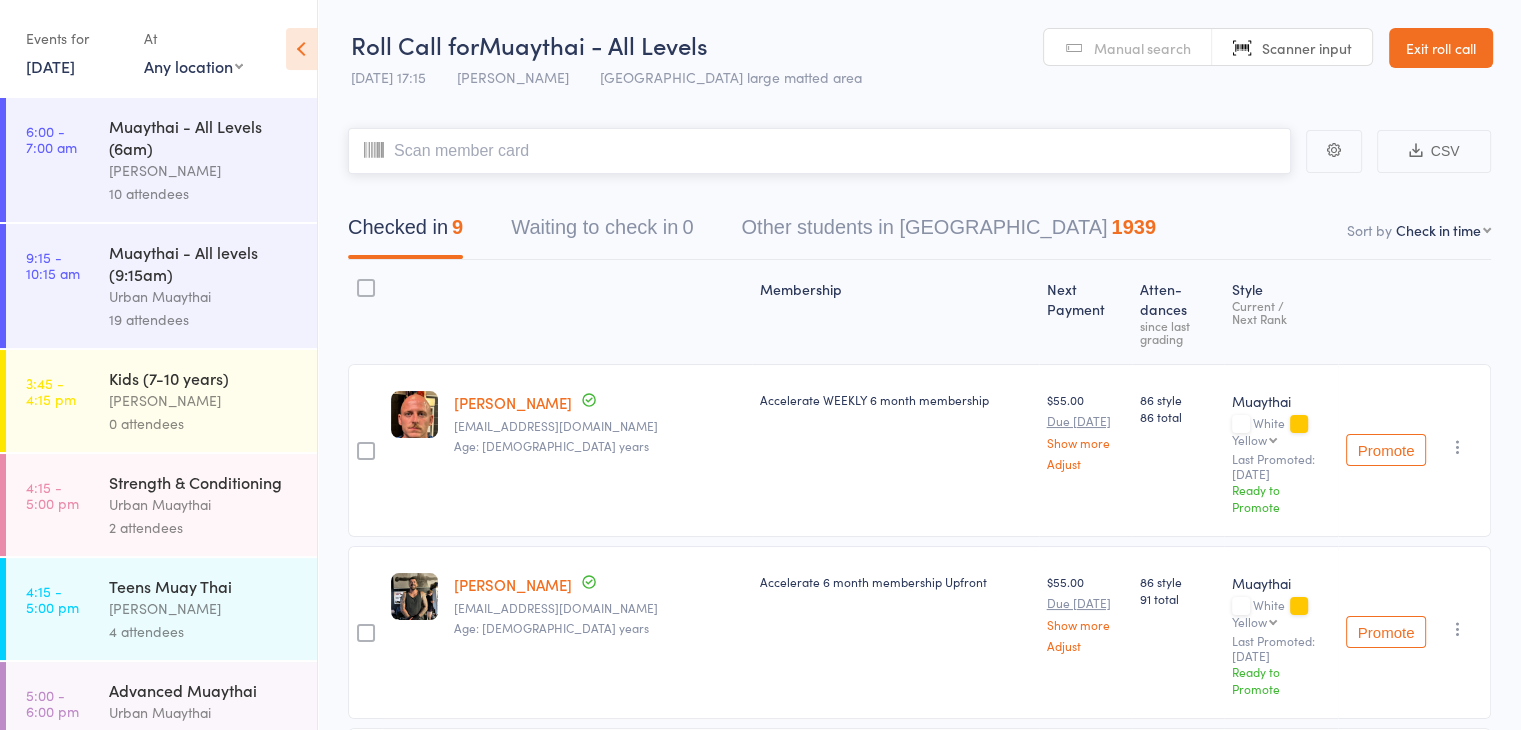 click at bounding box center [819, 151] 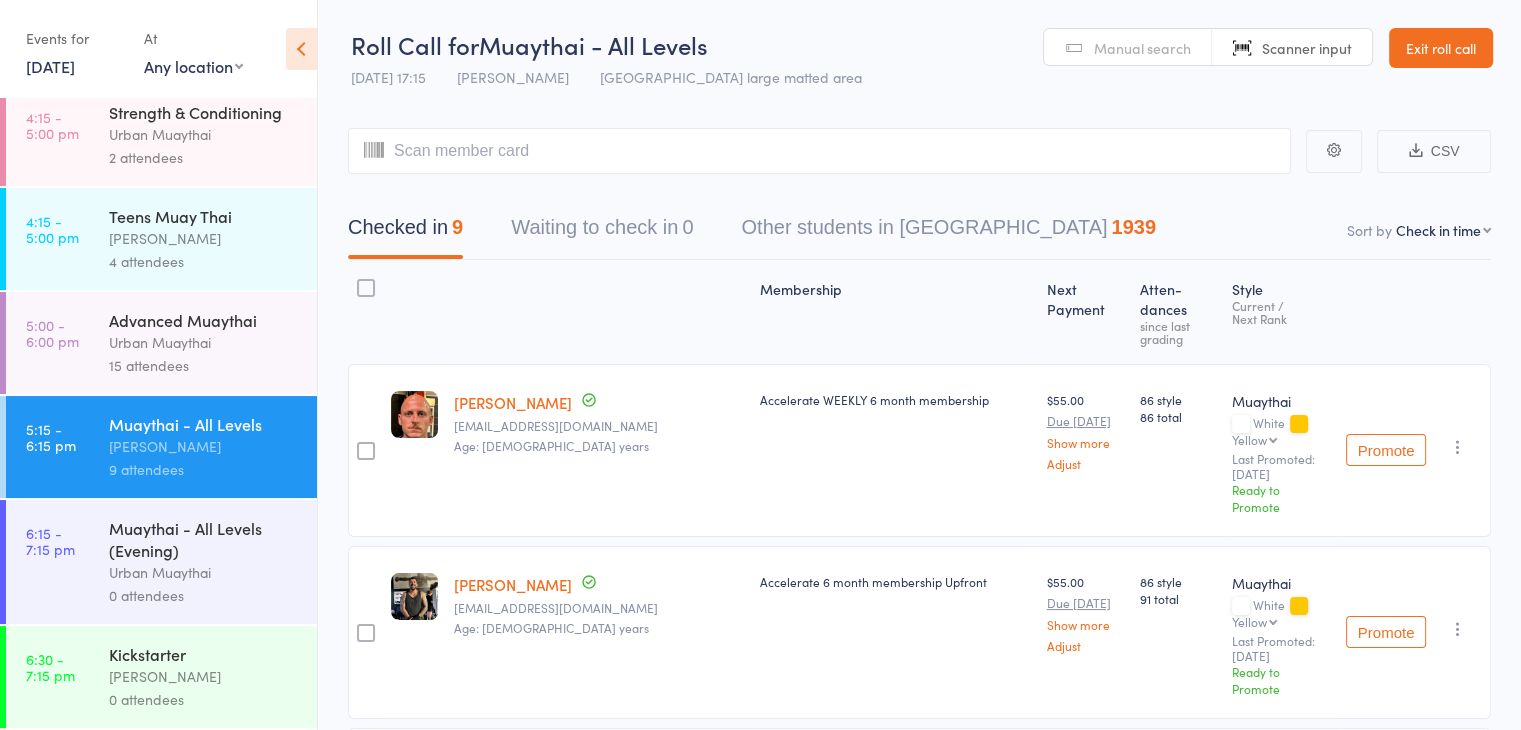 click on "[PERSON_NAME]" at bounding box center [204, 676] 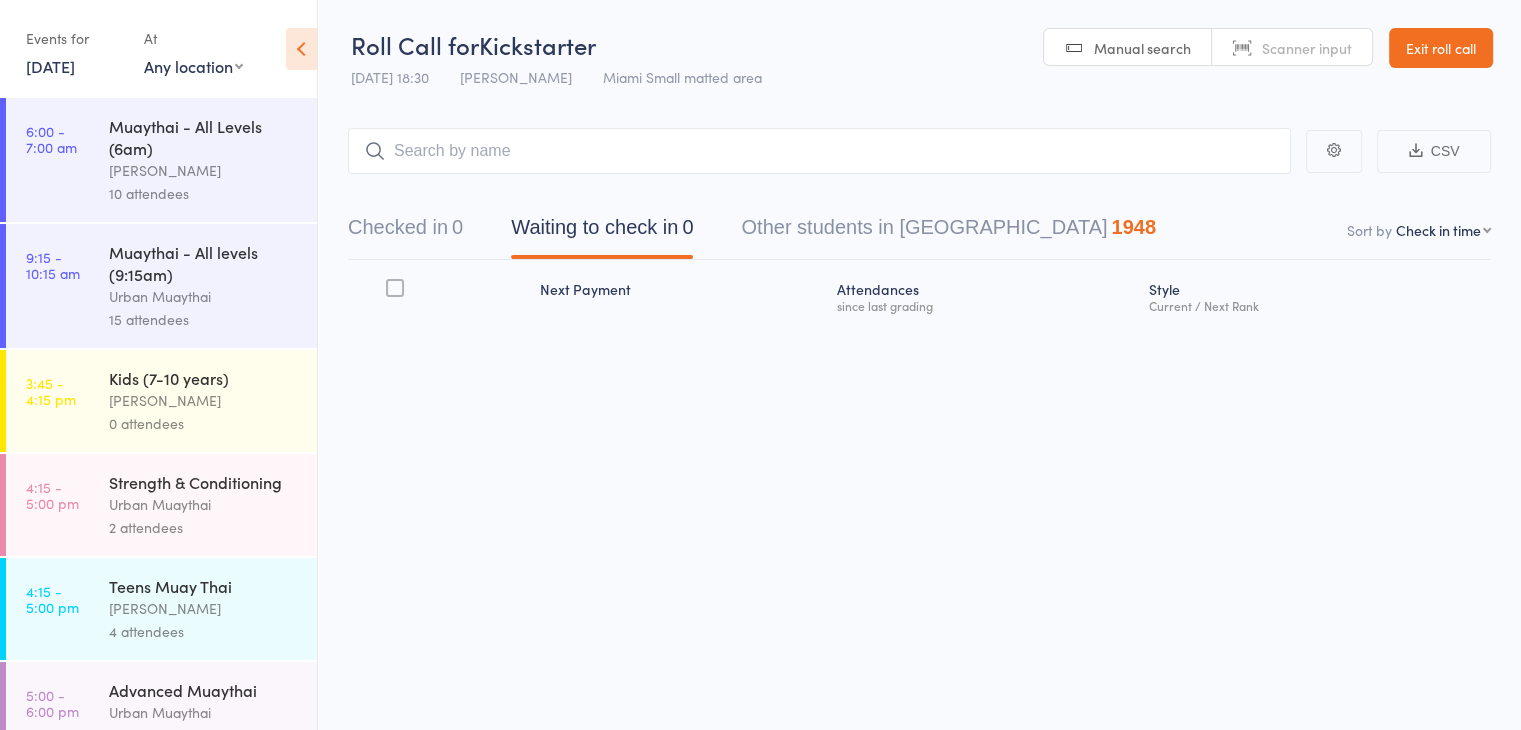 click on "Checked in  0" at bounding box center (405, 232) 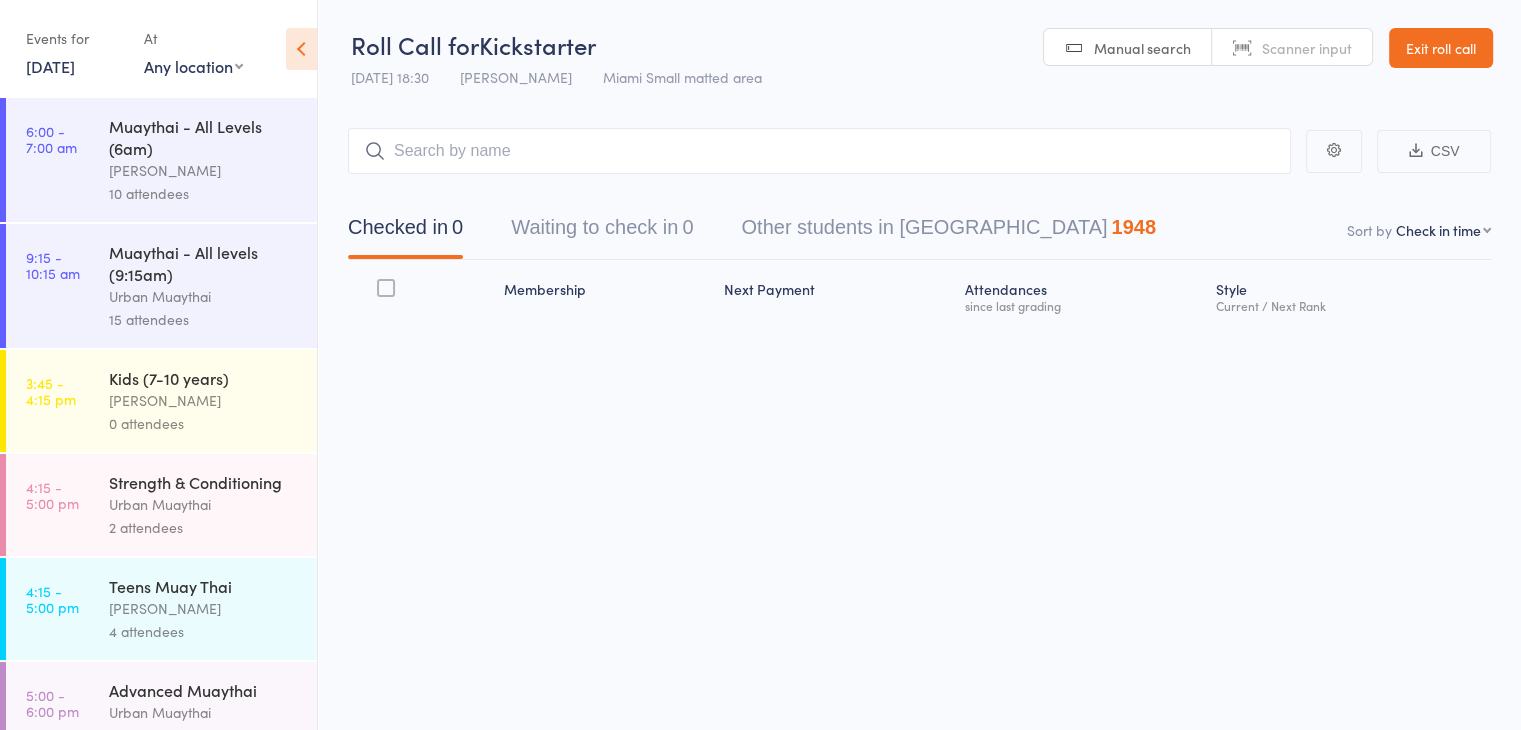 drag, startPoint x: 434, startPoint y: 249, endPoint x: 1252, endPoint y: 89, distance: 833.50104 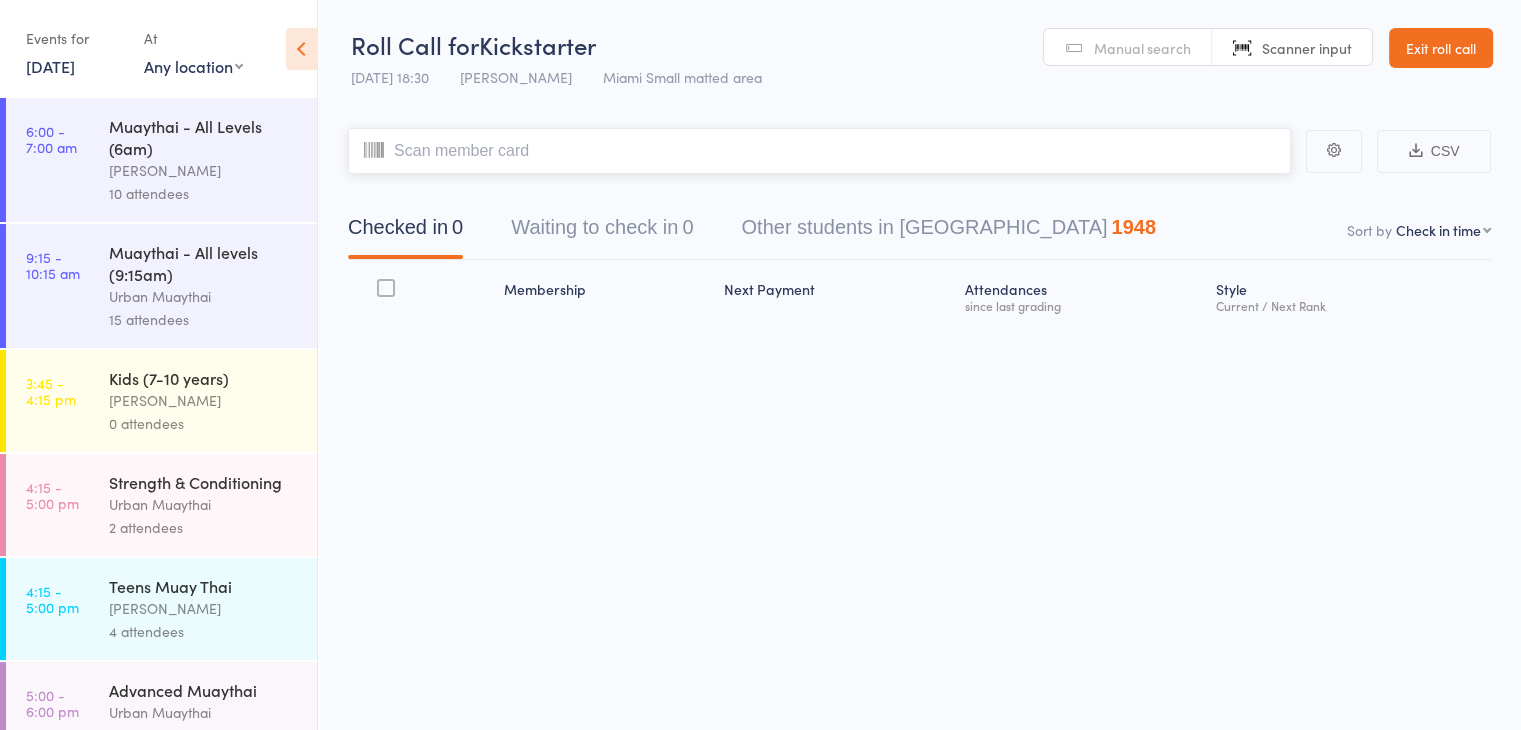 click at bounding box center [819, 151] 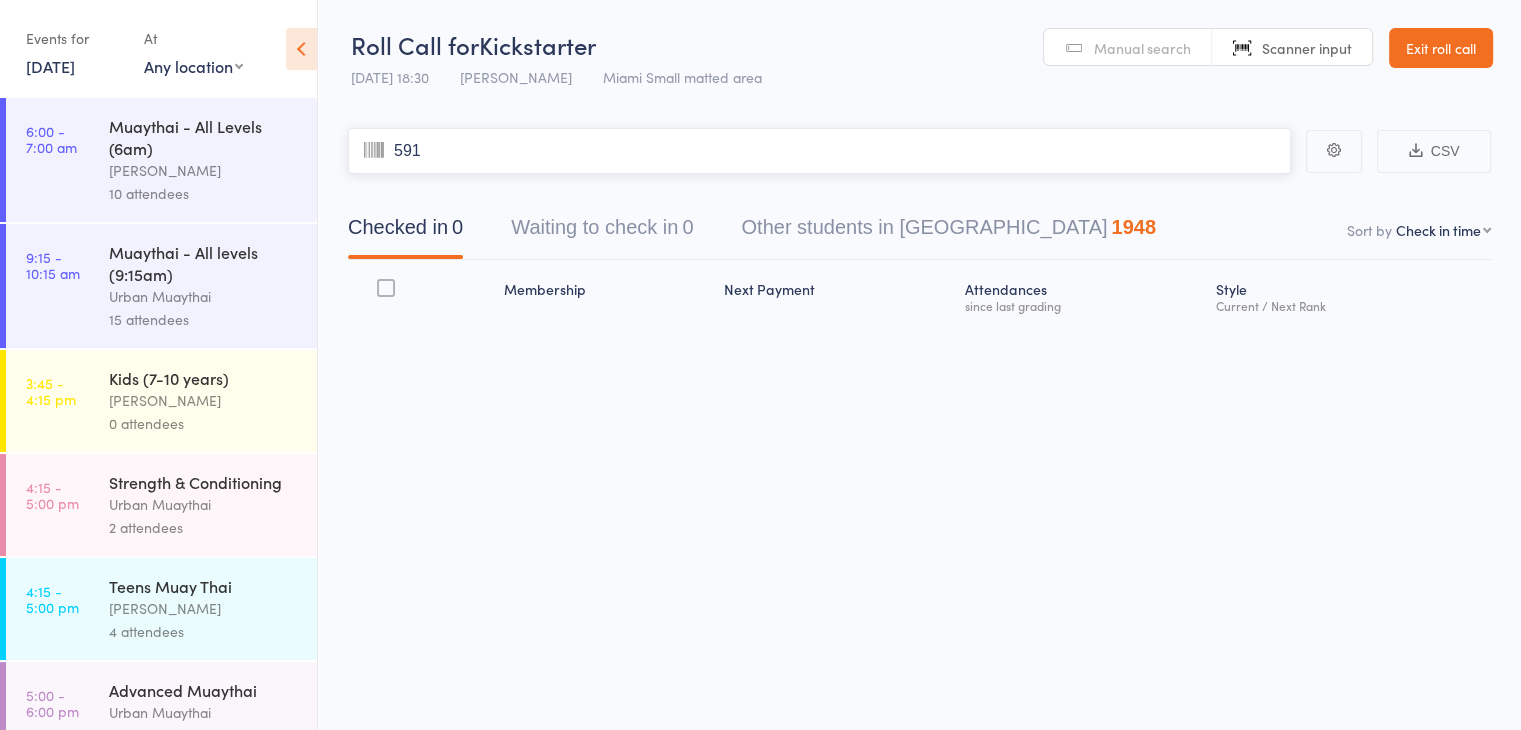 type on "5919" 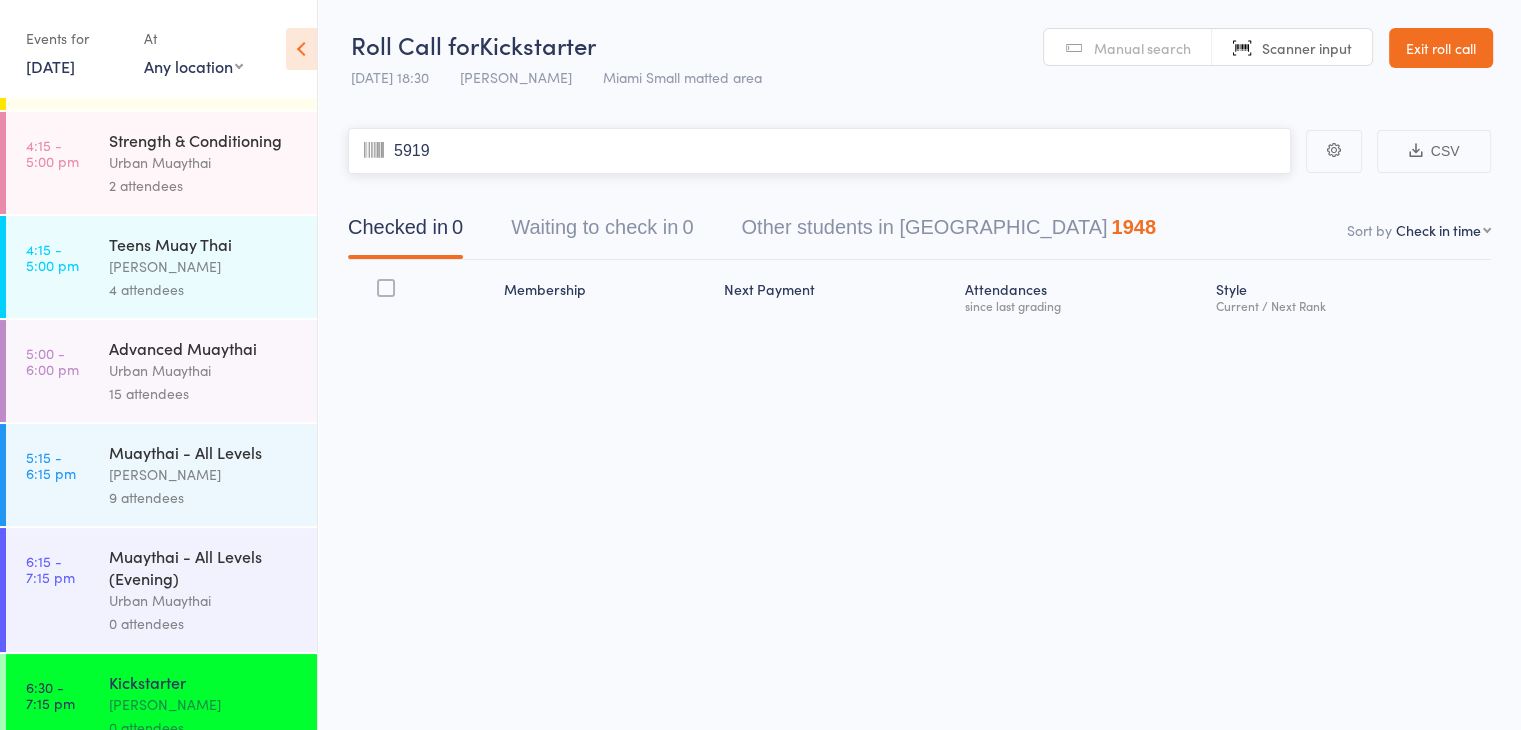 type 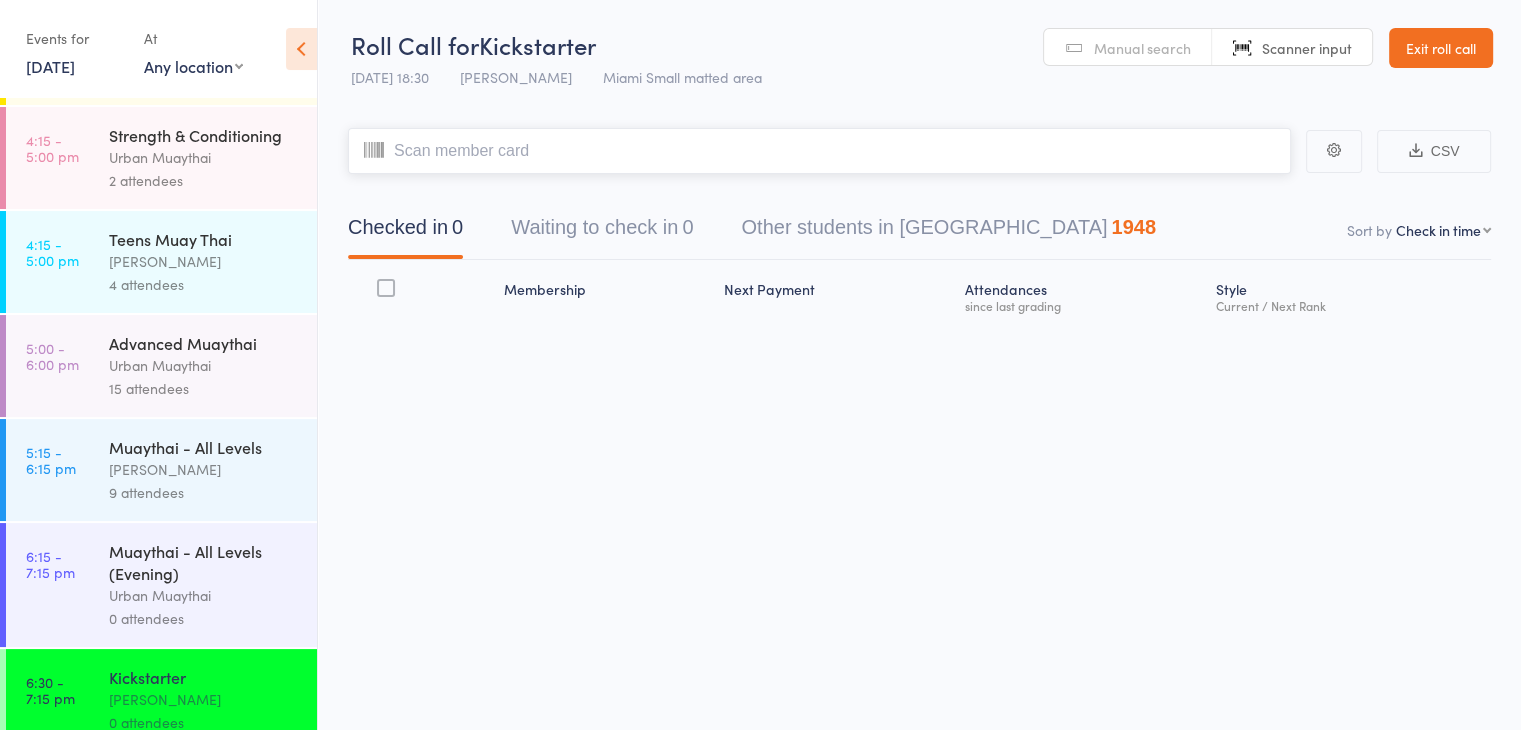scroll, scrollTop: 348, scrollLeft: 0, axis: vertical 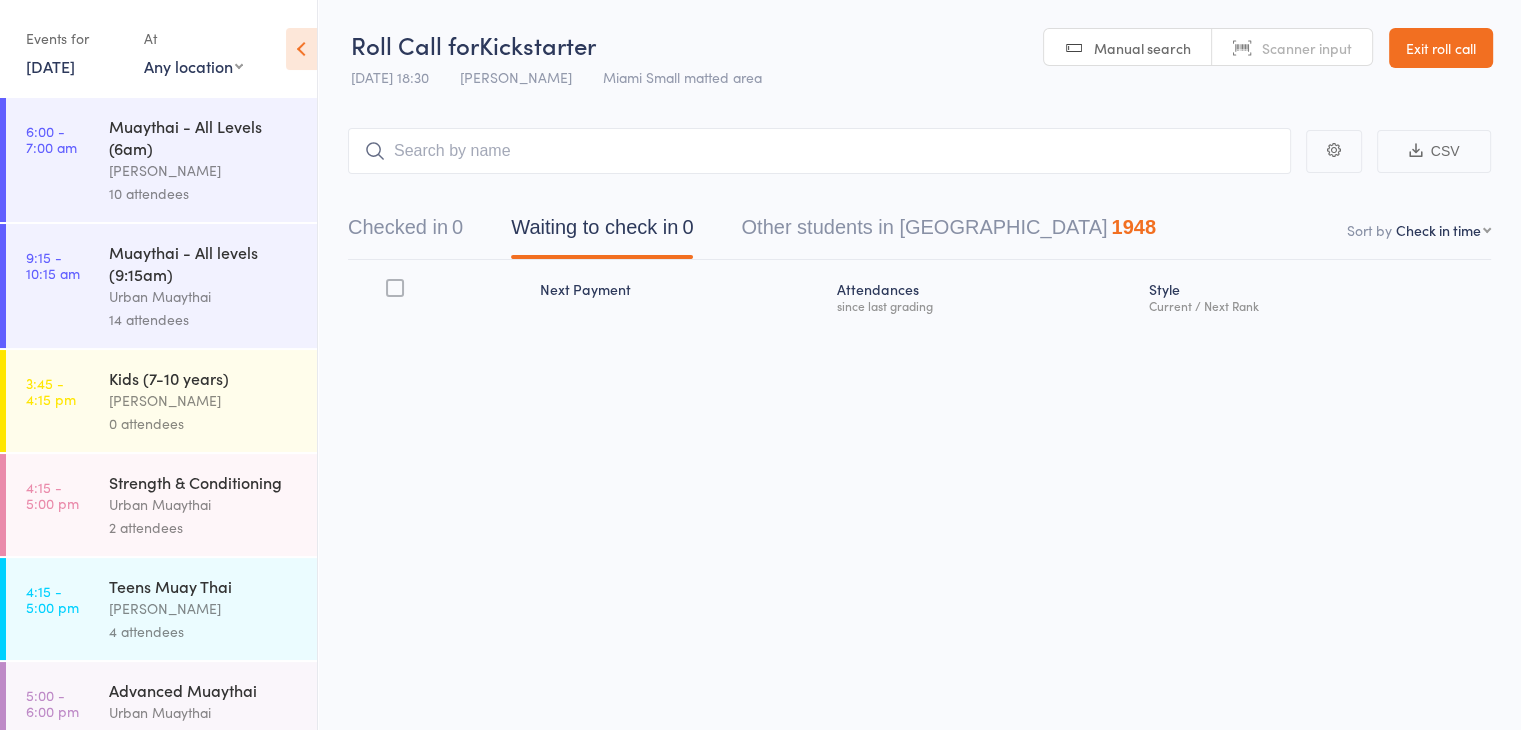 click on "Checked in  0" at bounding box center [405, 232] 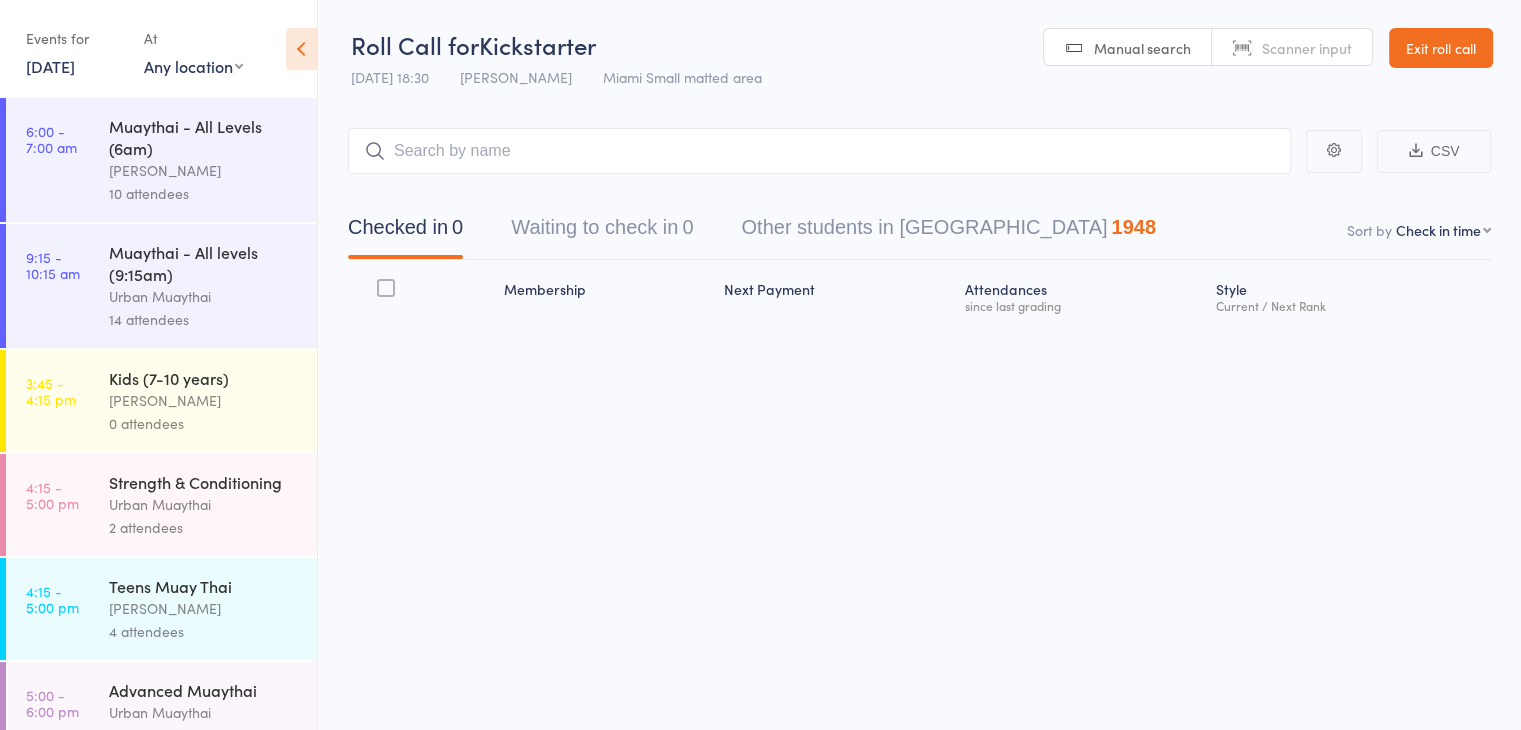 click on "Scanner input" at bounding box center (1292, 48) 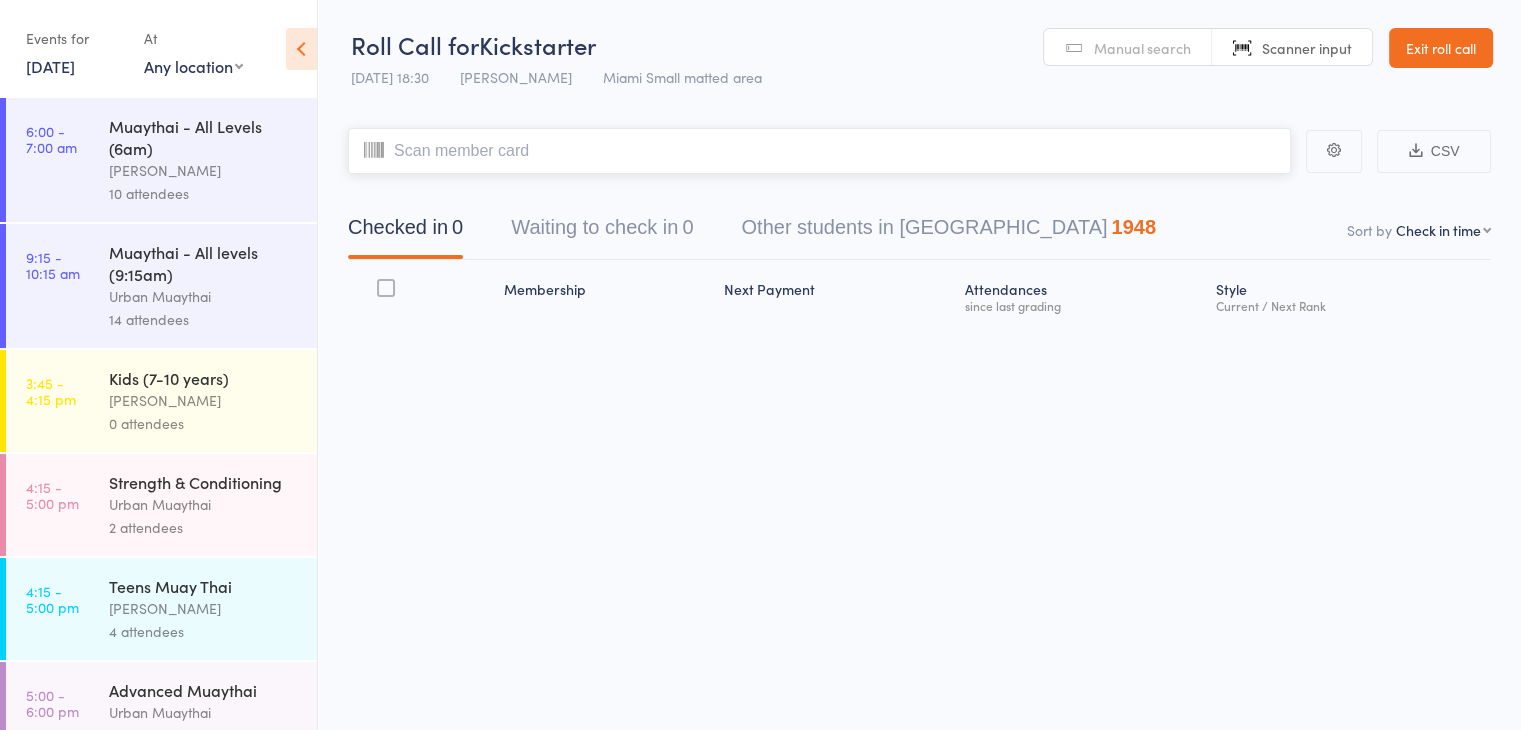click at bounding box center (819, 151) 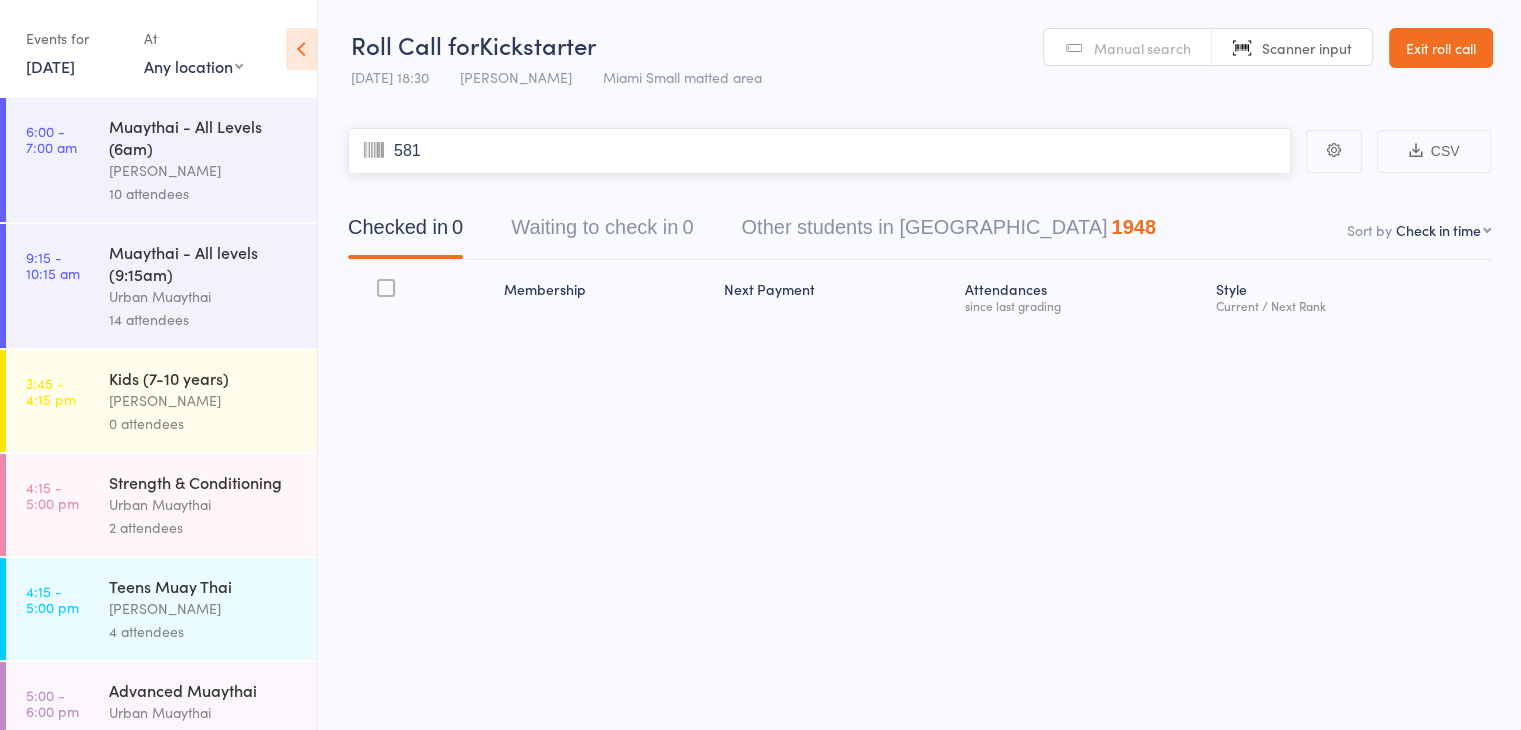 type on "5812" 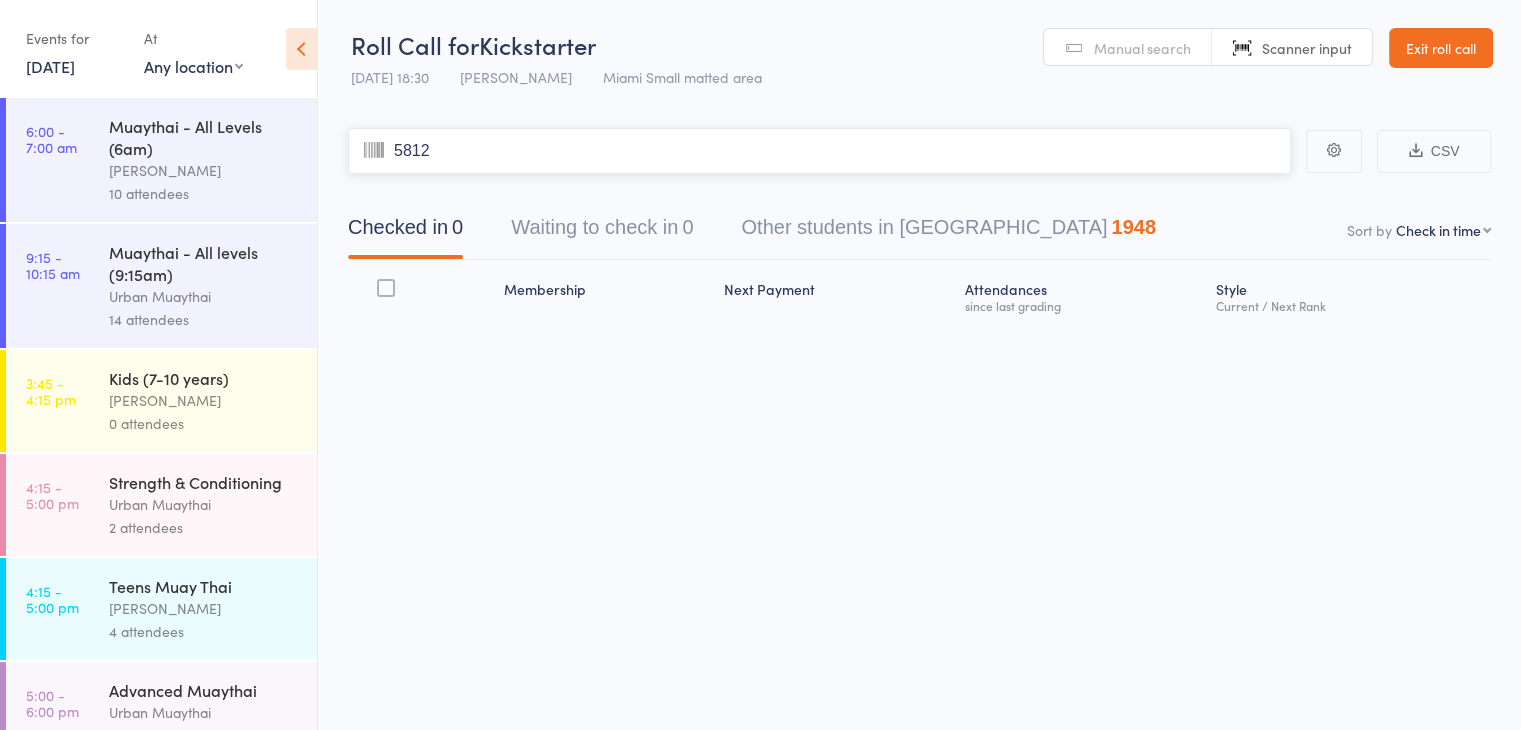type 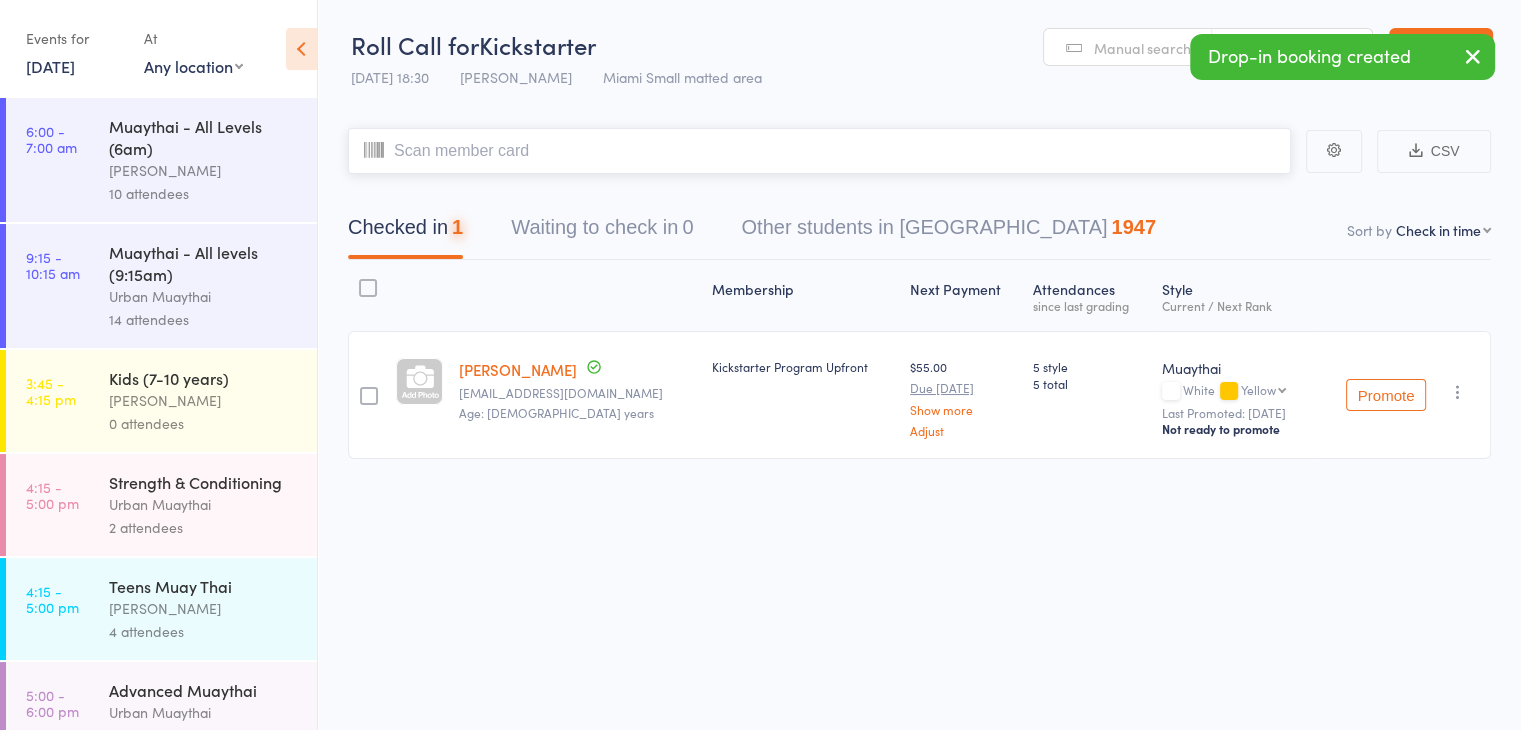 click at bounding box center [819, 151] 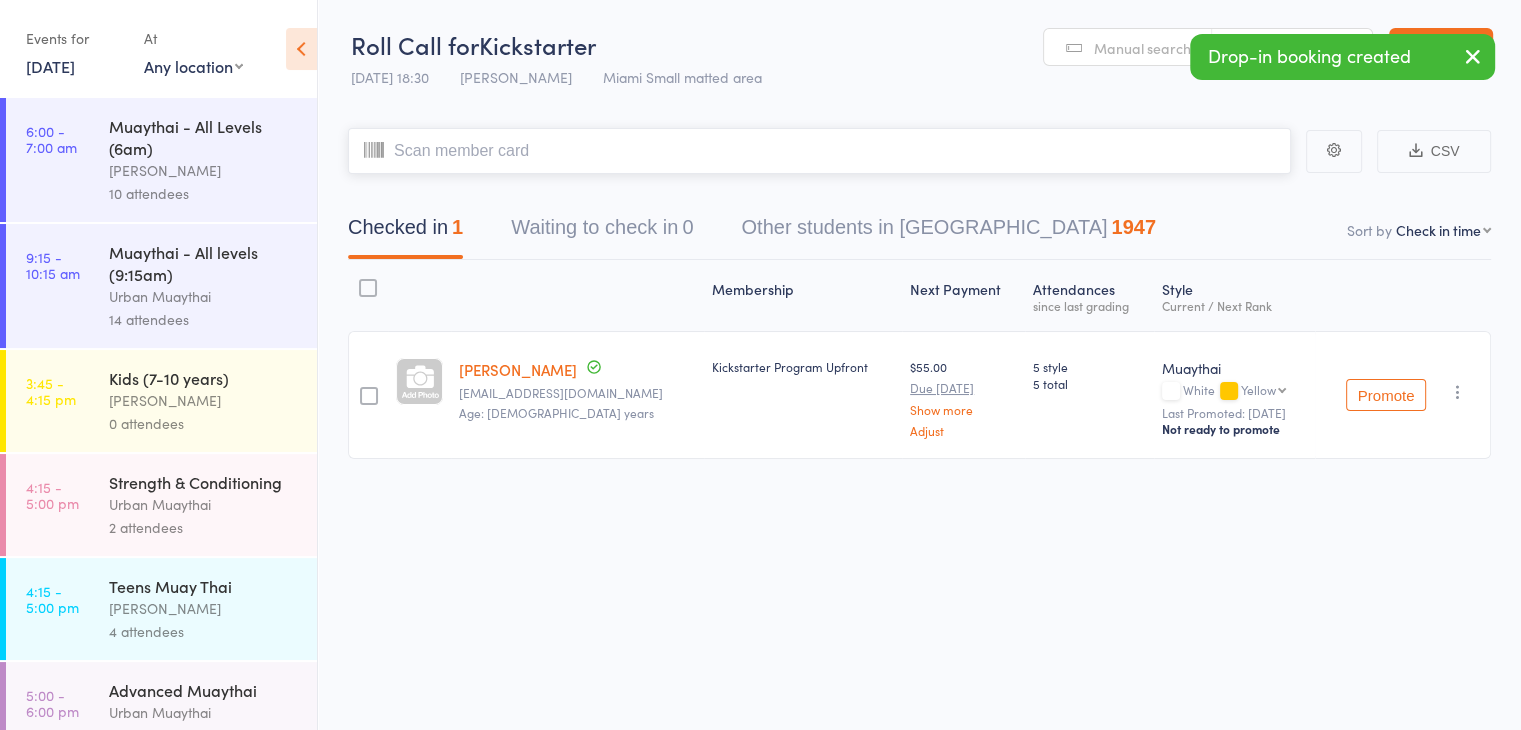 click at bounding box center (819, 151) 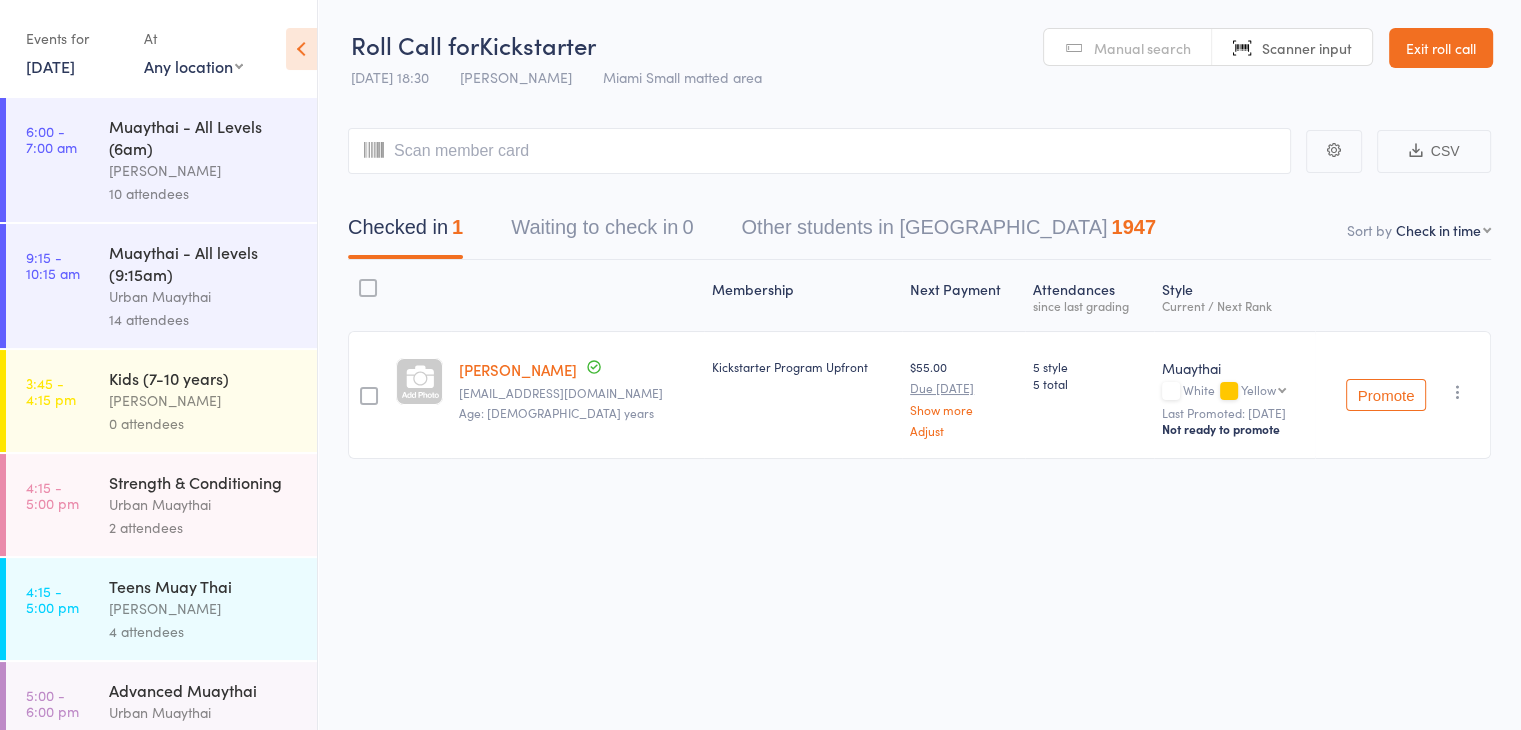 click on "Membership Next Payment Atten­dances since last grading Style Current / Next Rank Joshua Colwell    Joshcolwell2001@gmail.com Age: 23 years Kickstarter Program Upfront $55.00 Due Aug 1  Show more Adjust 5 style 5 total Muaythai White  Yellow  Yellow Blue Green Purple Black Black / Red Red Last Promoted: Jul 2, 2025 Not ready to promote Promote Undo check-in Promote Send message Add Note Add Task Add Flag Remove Mark absent" at bounding box center (919, 404) 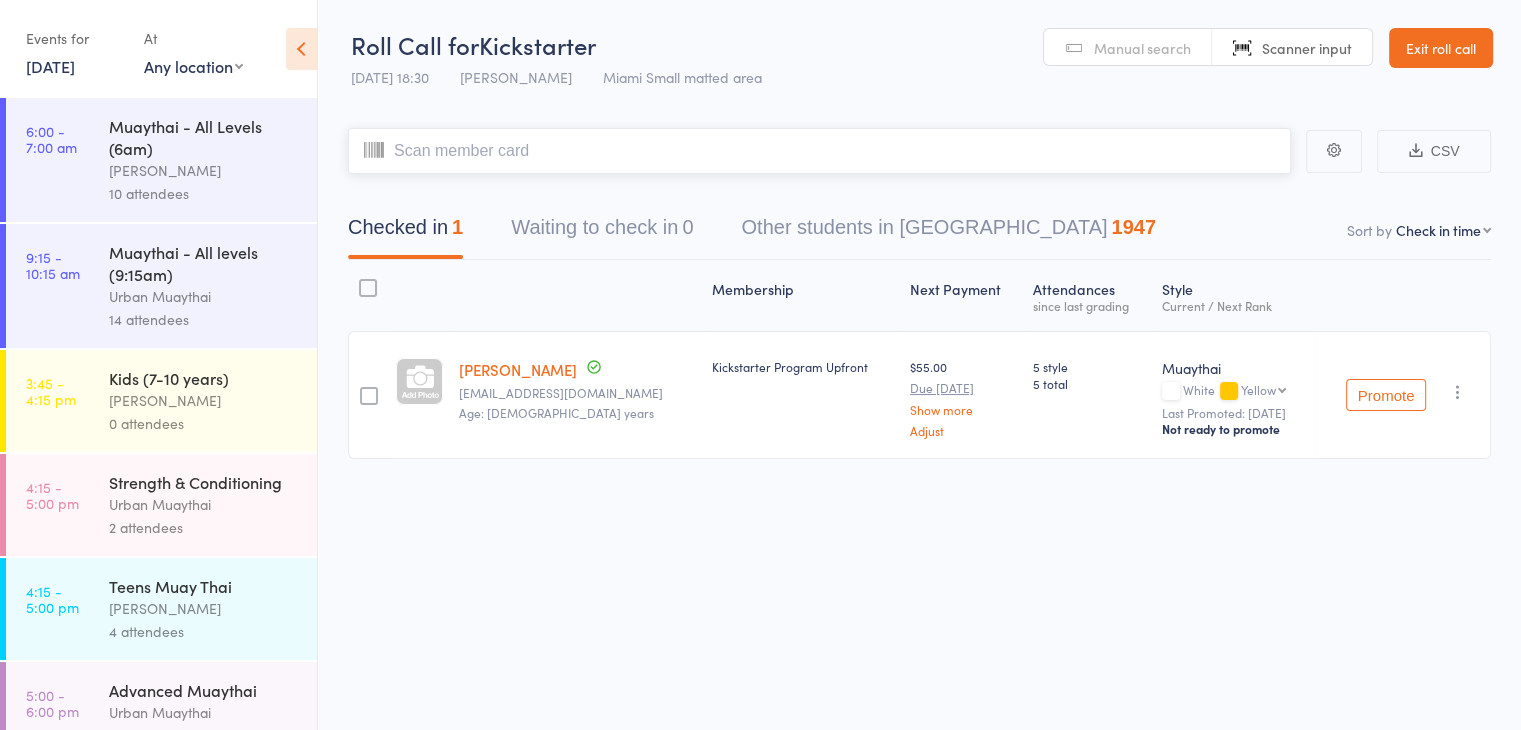 click at bounding box center (819, 151) 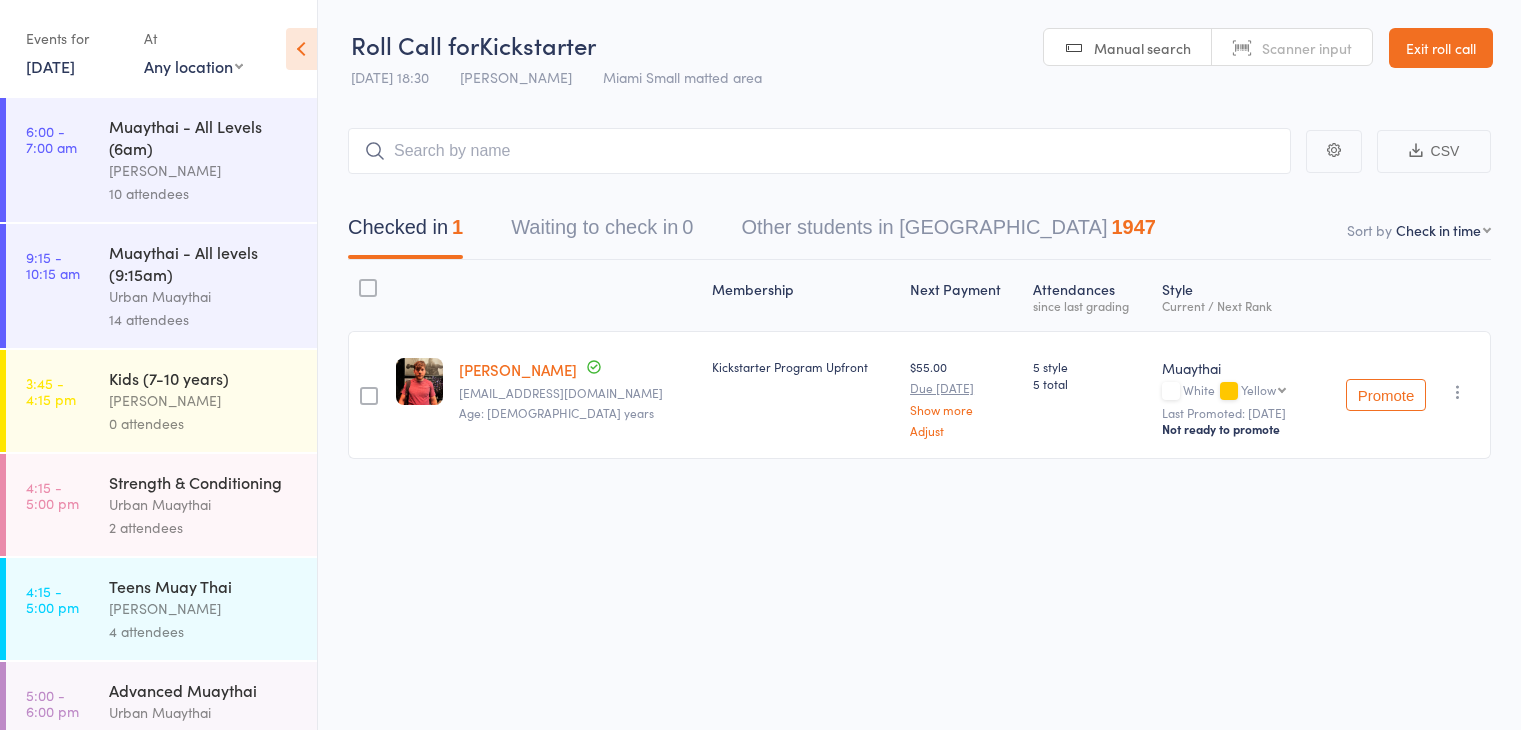 scroll, scrollTop: 0, scrollLeft: 0, axis: both 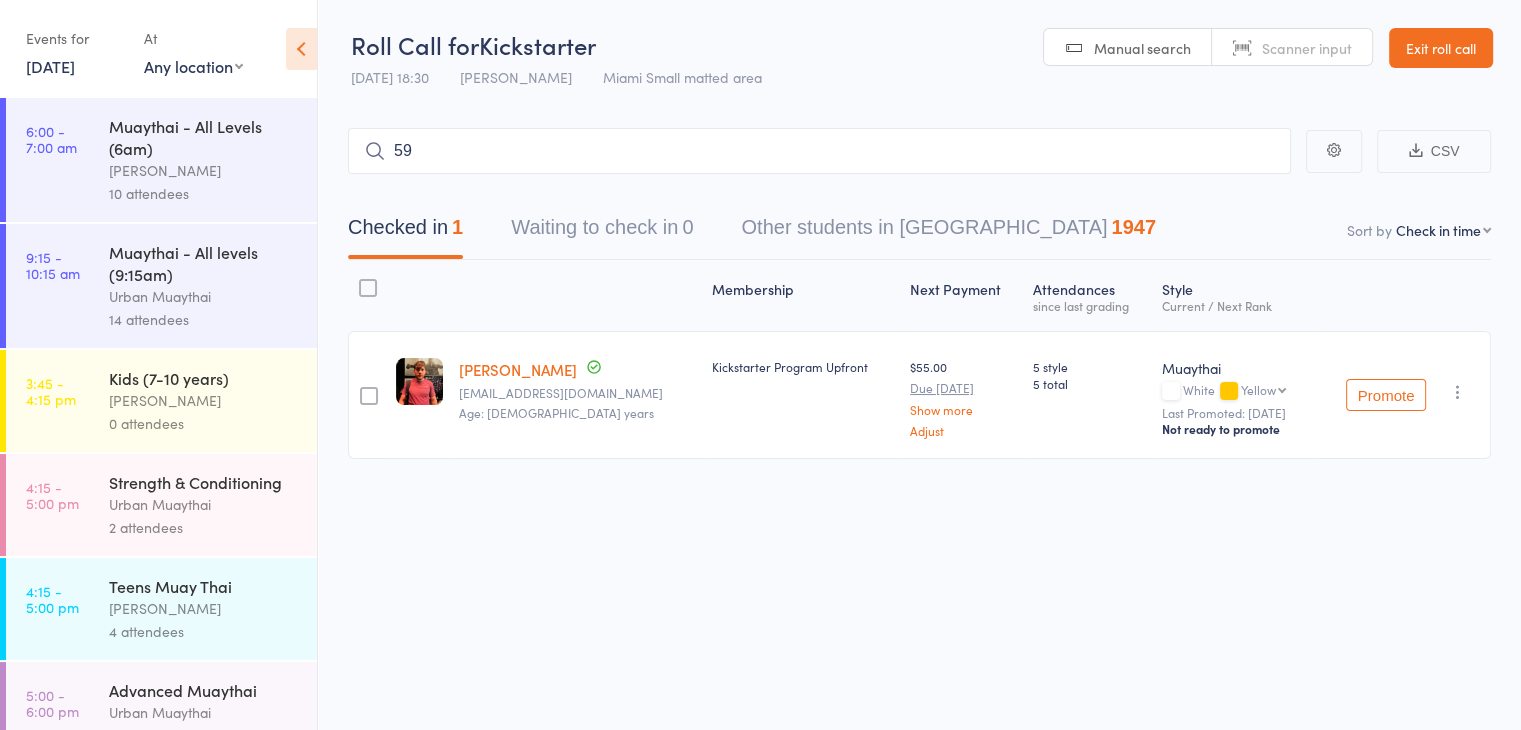 type on "5" 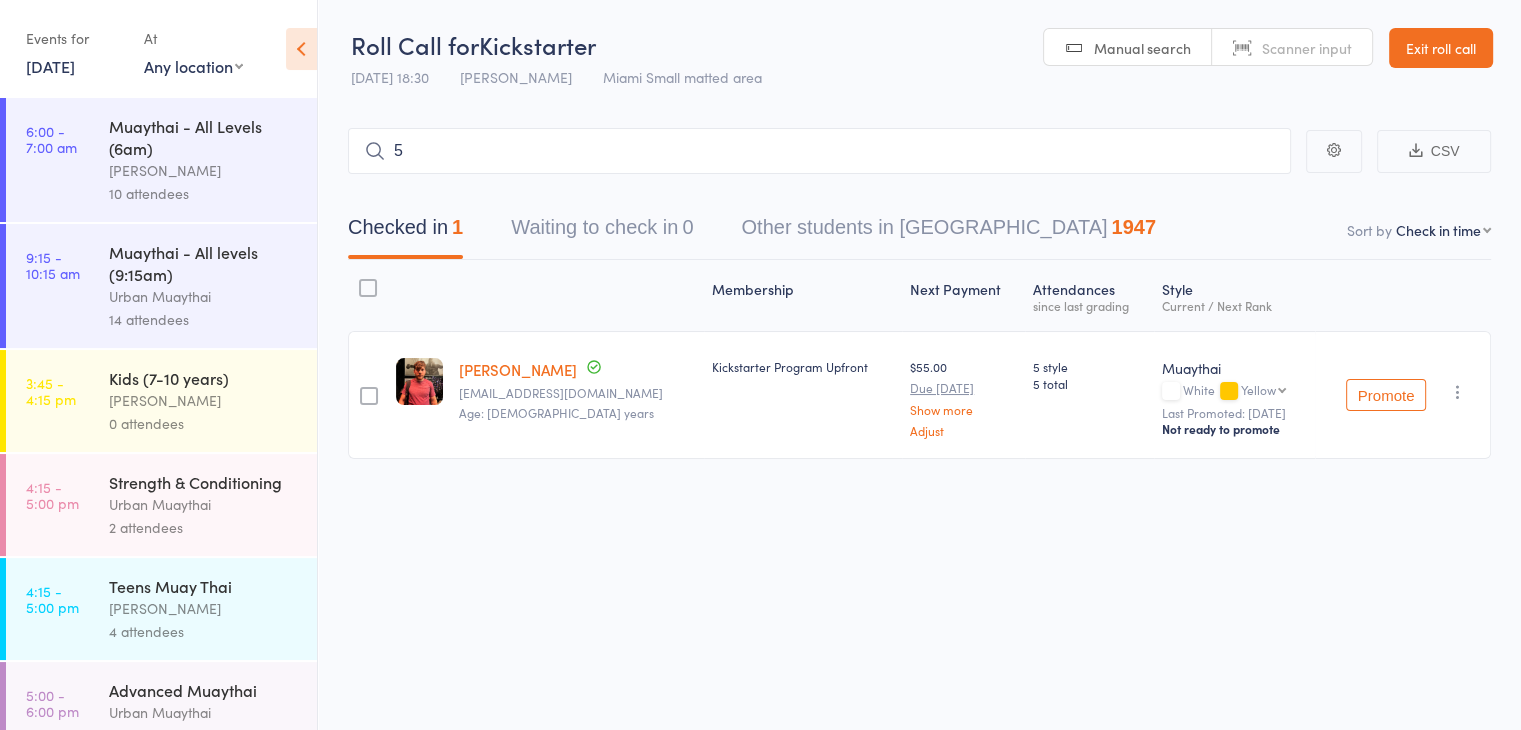 type 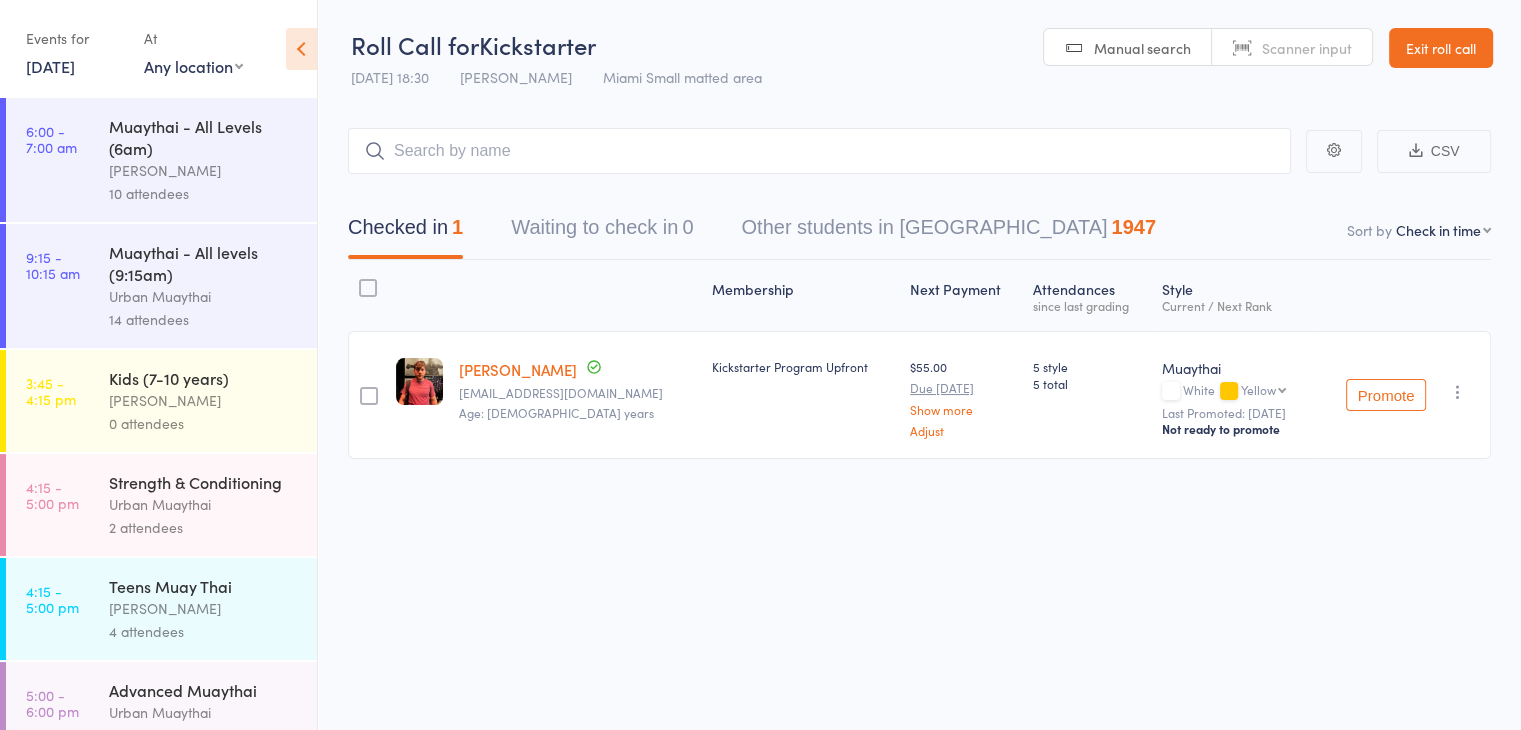 click on "Scanner input" at bounding box center [1307, 48] 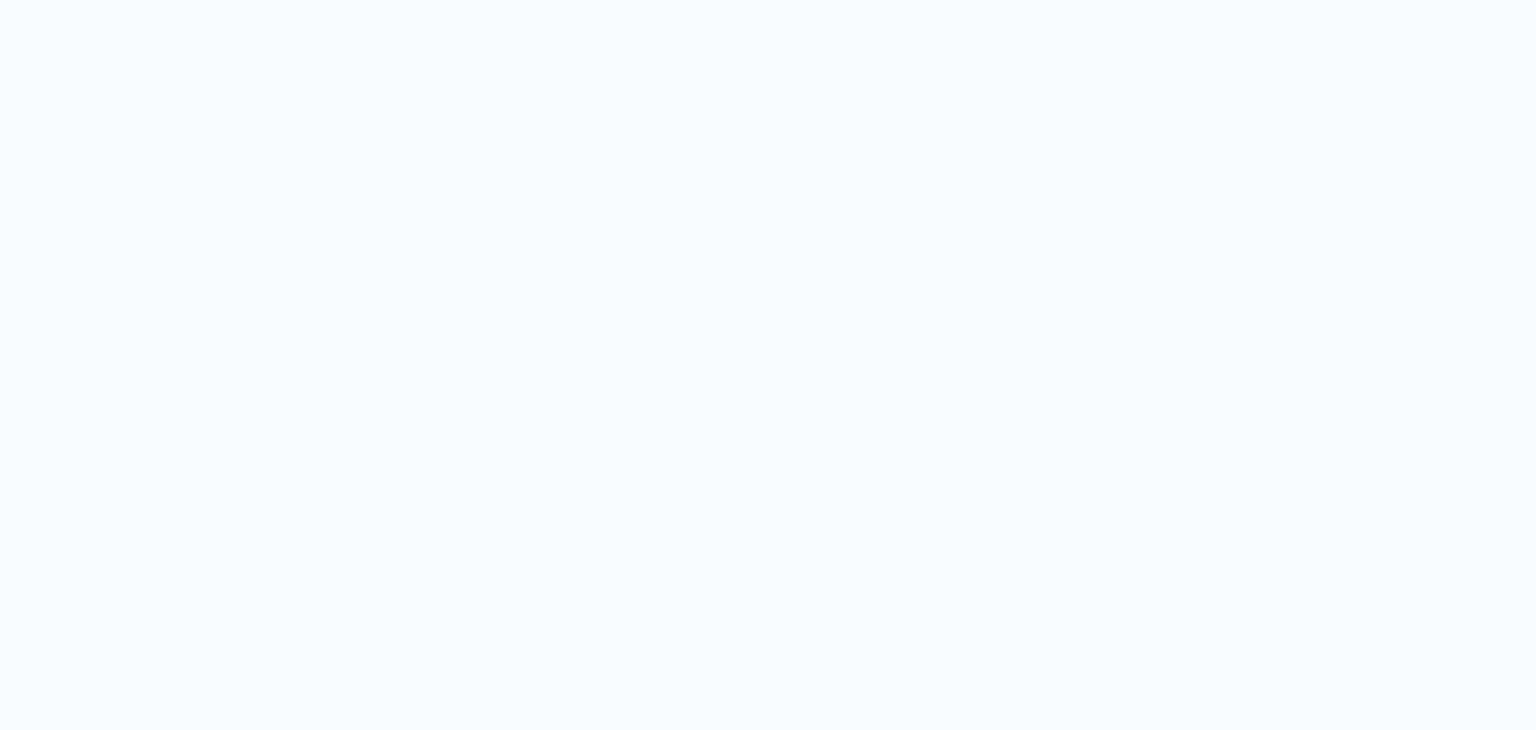 scroll, scrollTop: 0, scrollLeft: 0, axis: both 